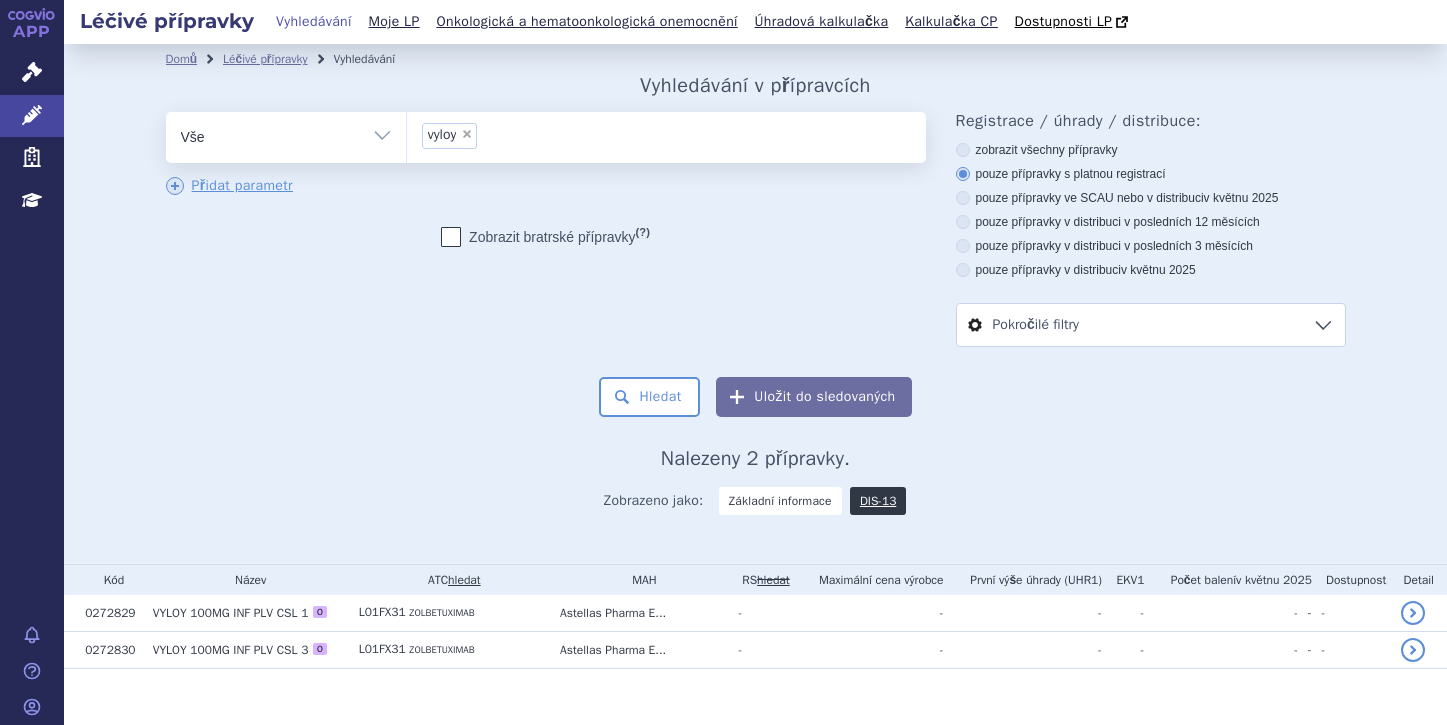 scroll, scrollTop: 0, scrollLeft: 0, axis: both 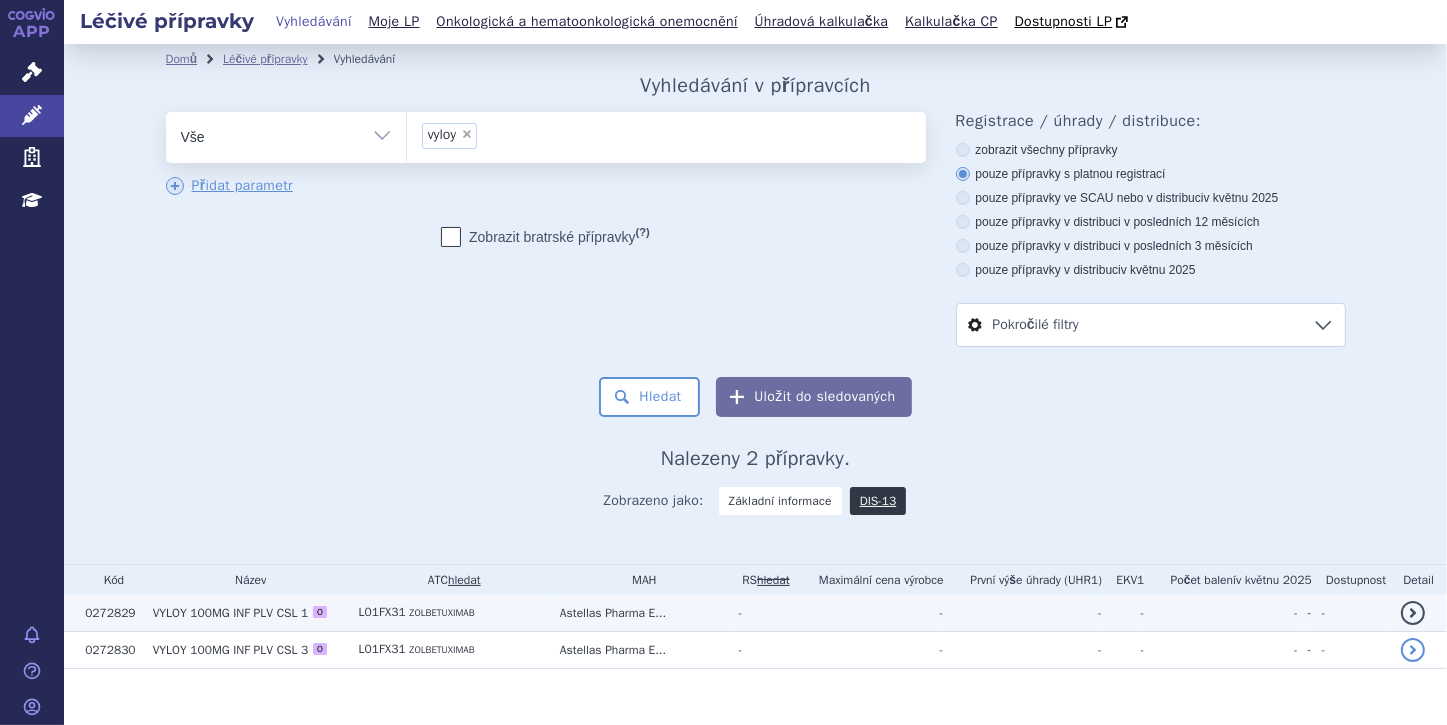 click on "VYLOY
100MG INF PLV CSL 1
O" at bounding box center (246, 613) 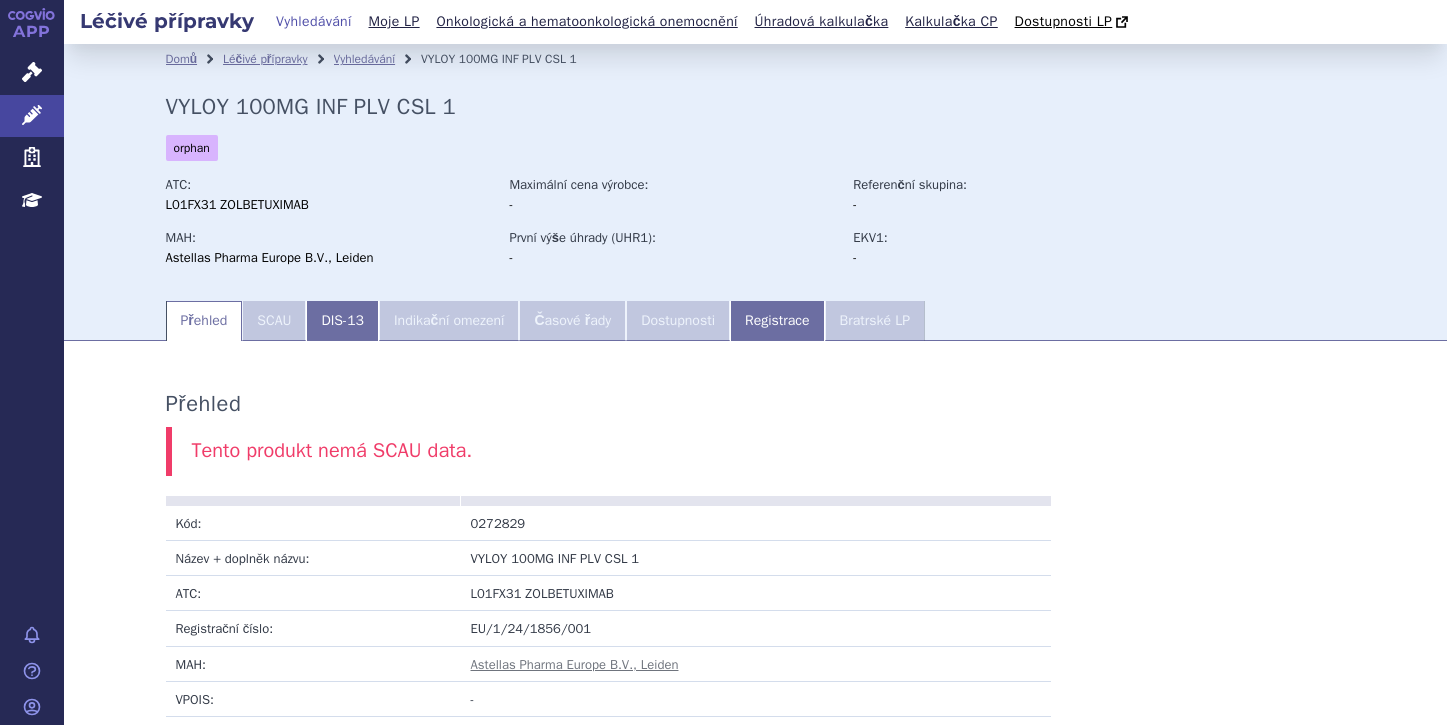 scroll, scrollTop: 0, scrollLeft: 0, axis: both 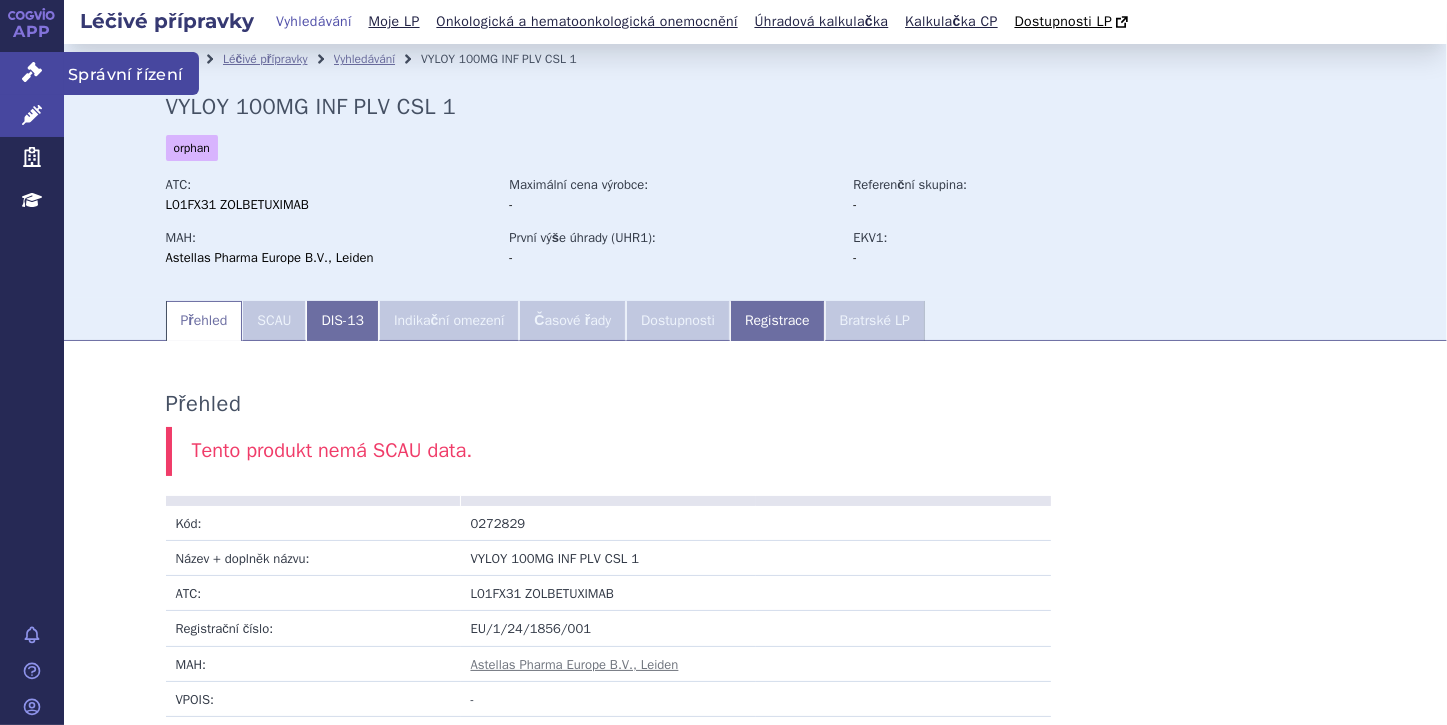 click at bounding box center [32, 72] 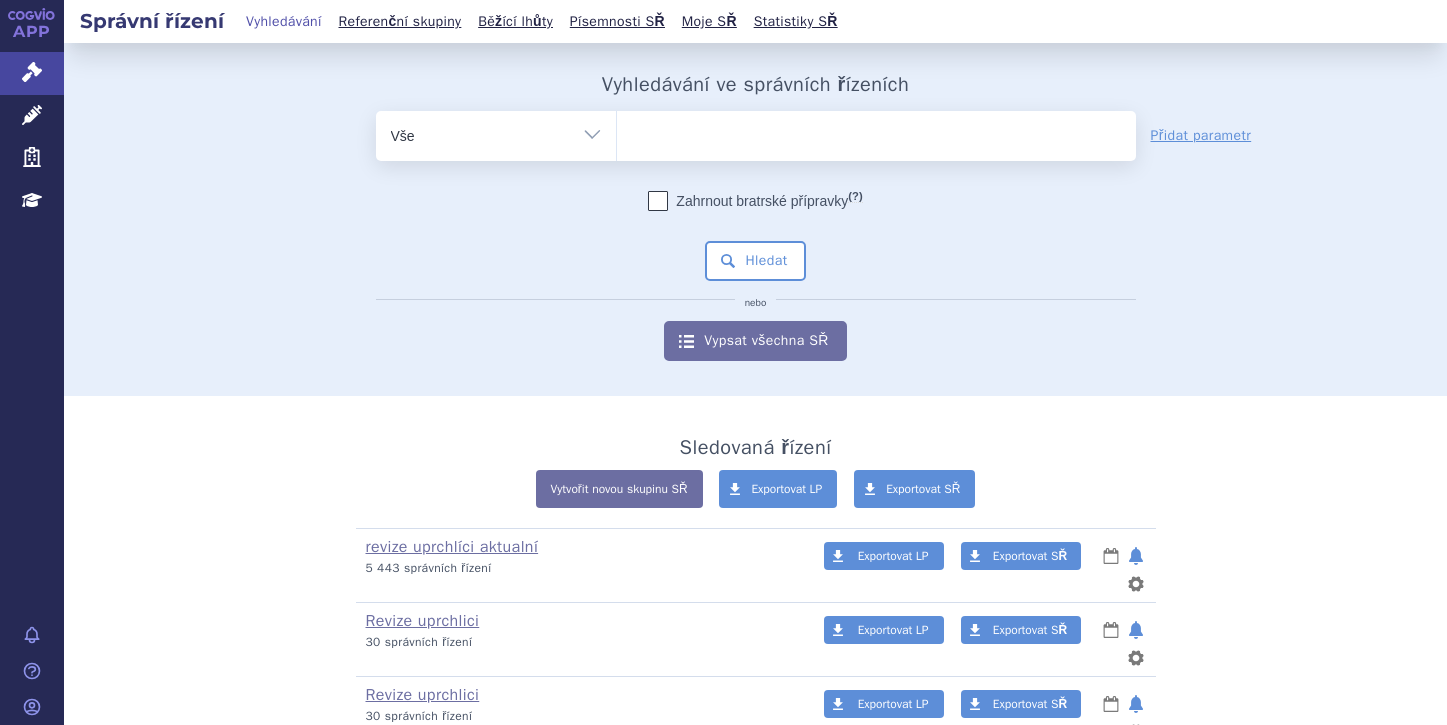 scroll, scrollTop: 0, scrollLeft: 0, axis: both 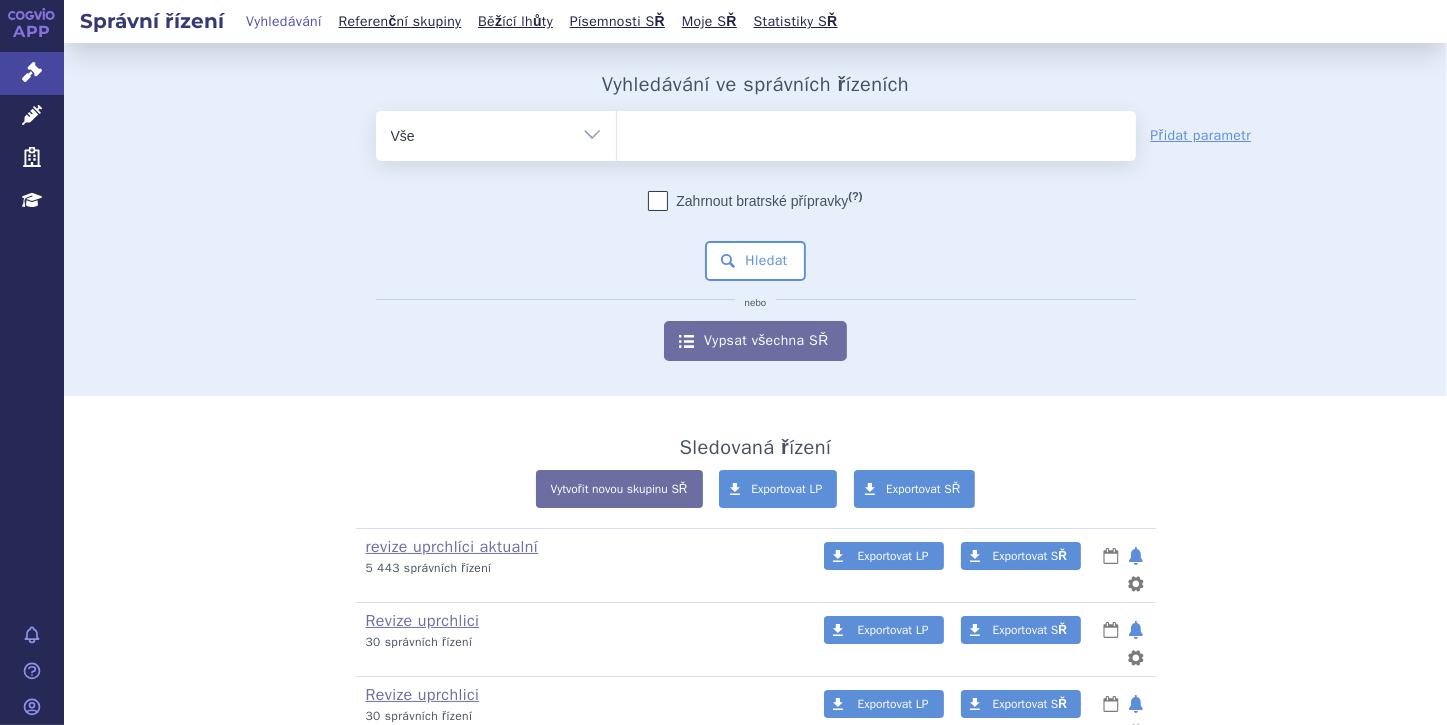 click at bounding box center (876, 132) 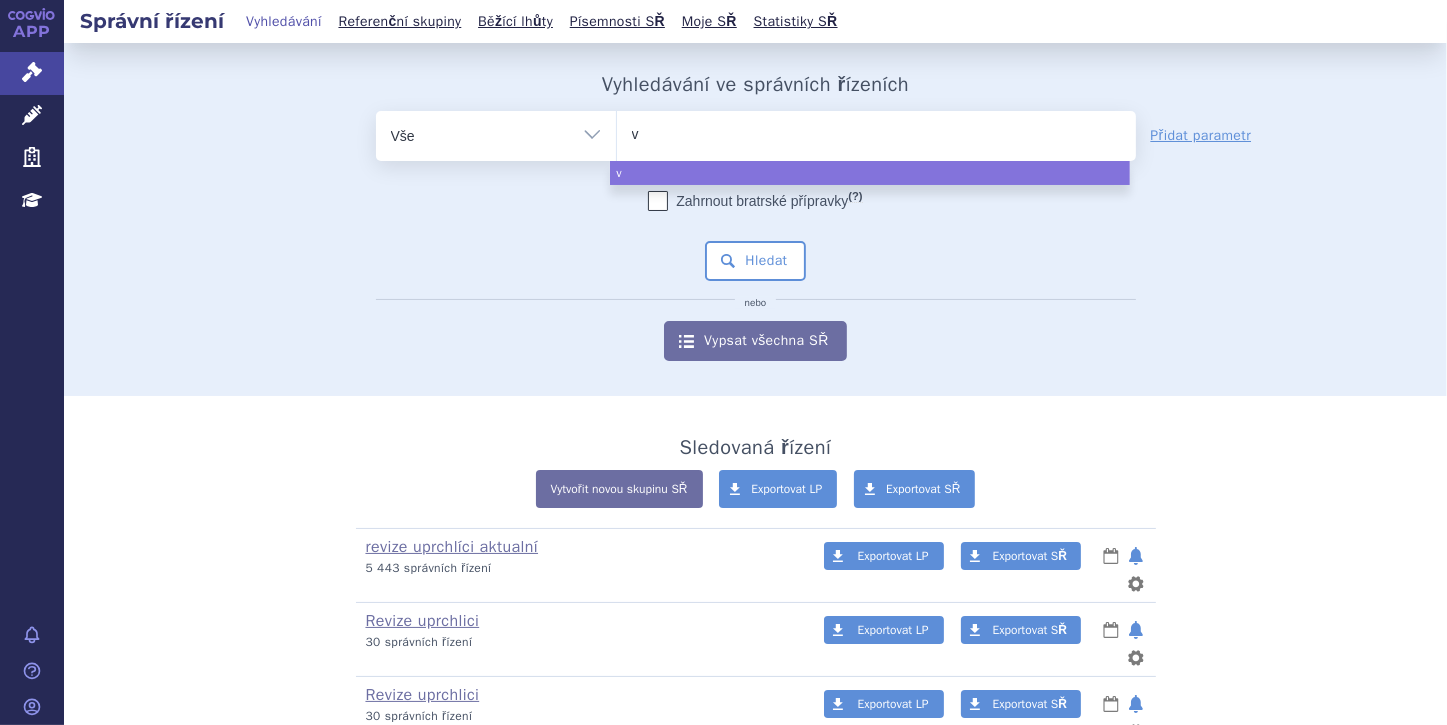 type on "vy" 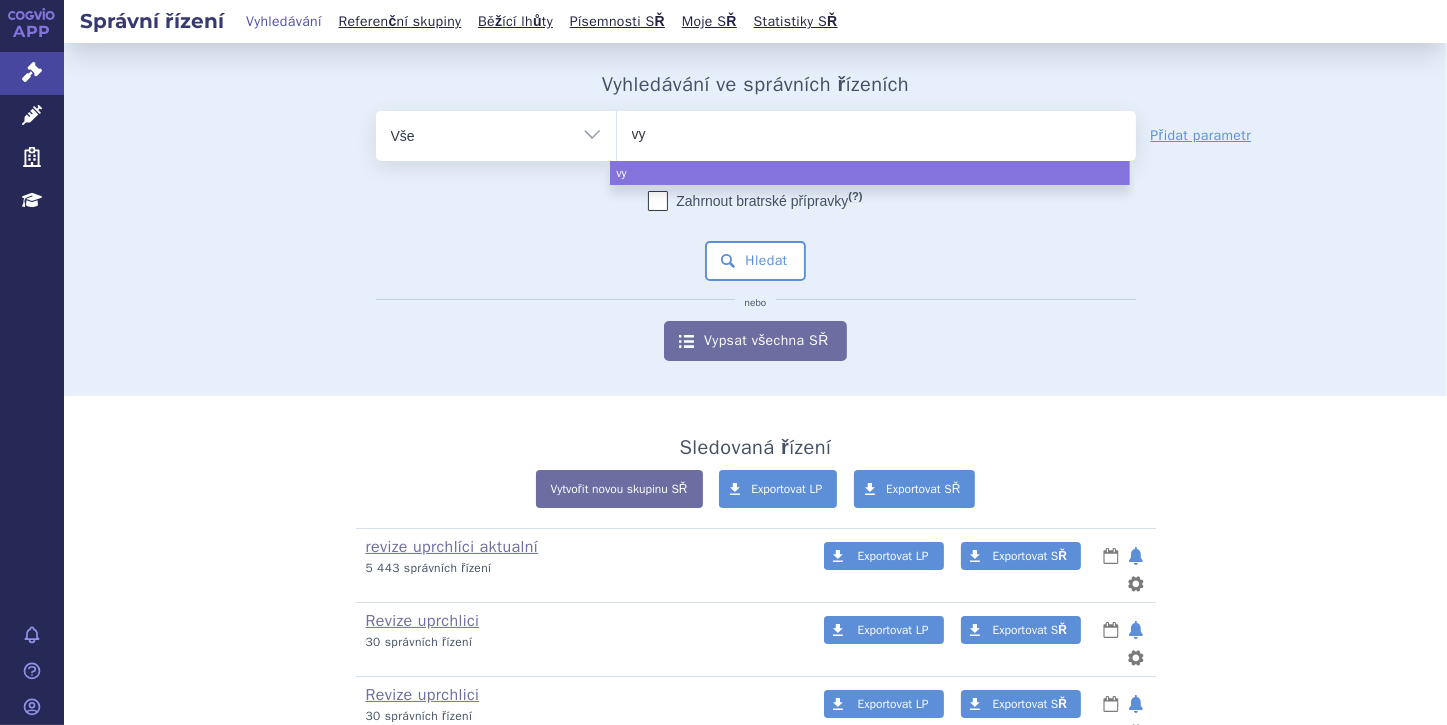 type on "vyl" 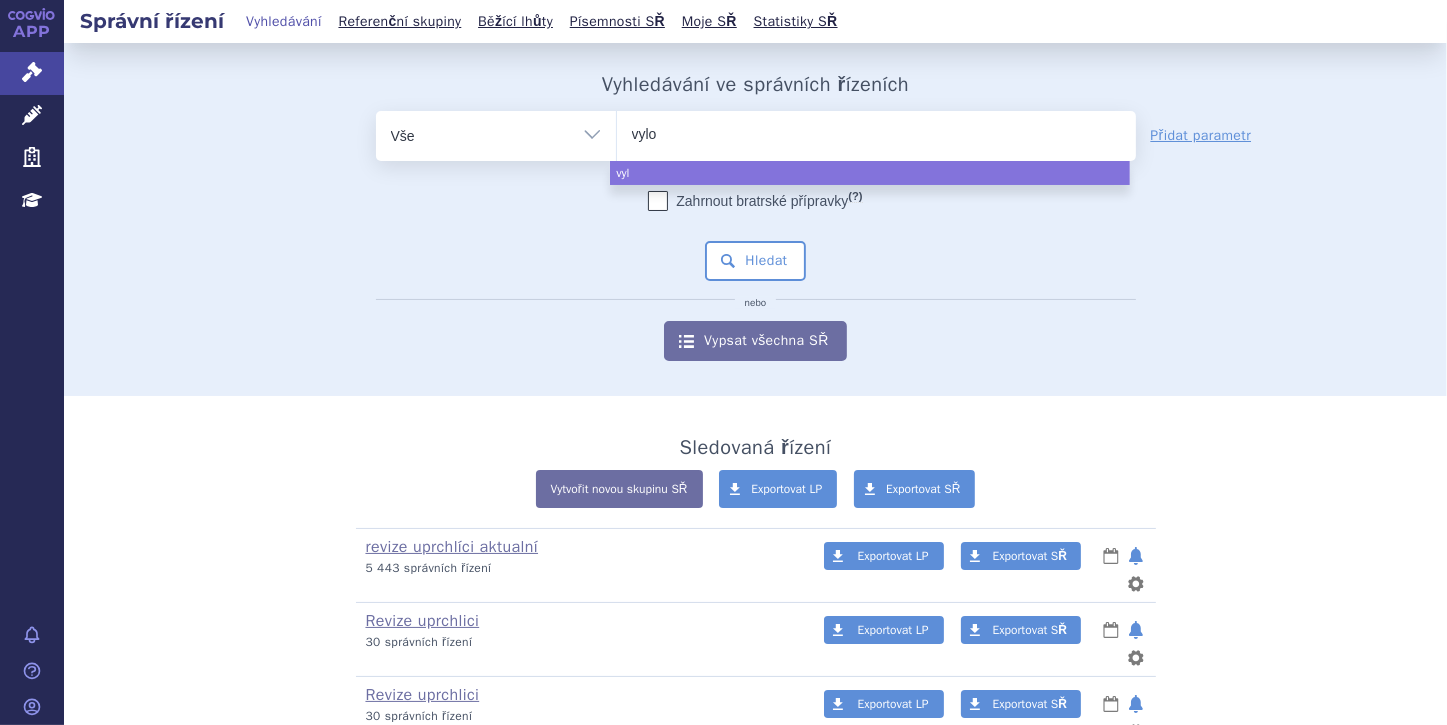 type on "vyloy" 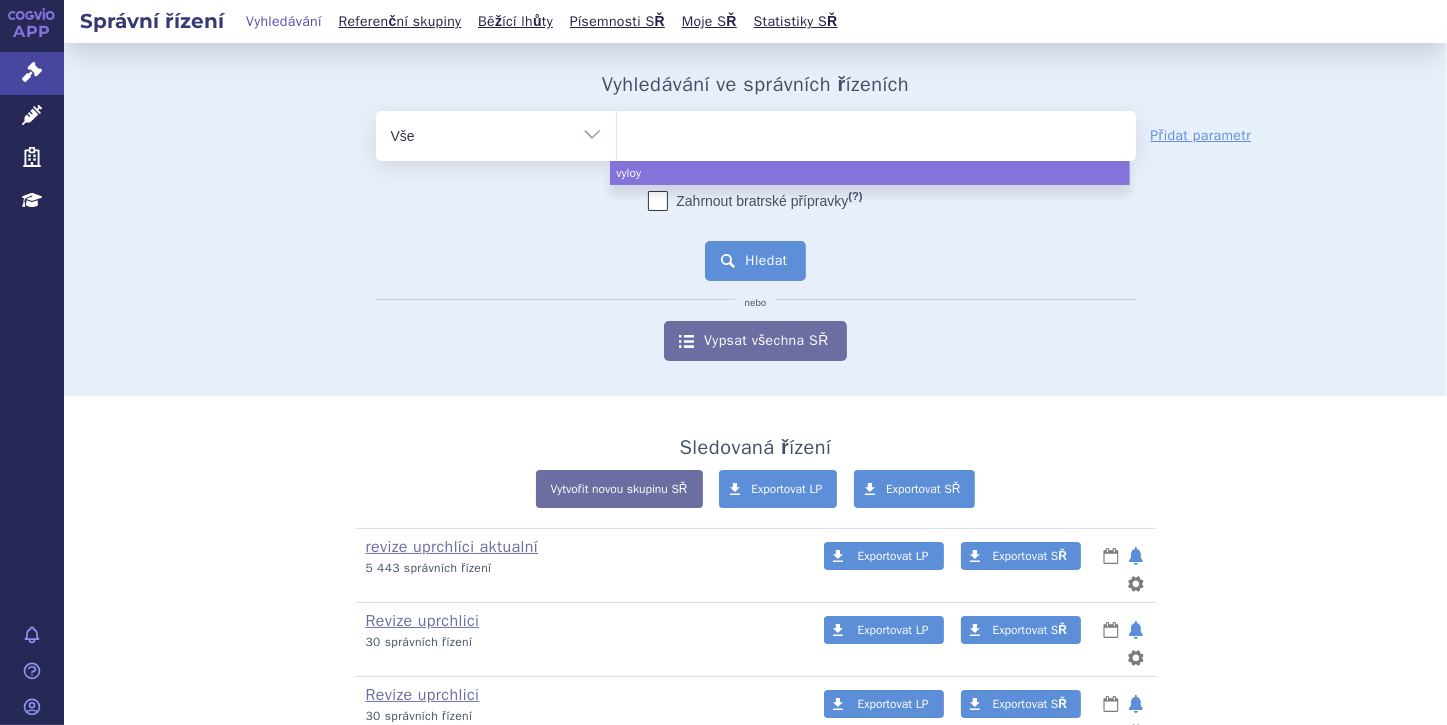 click on "Hledat" at bounding box center (755, 261) 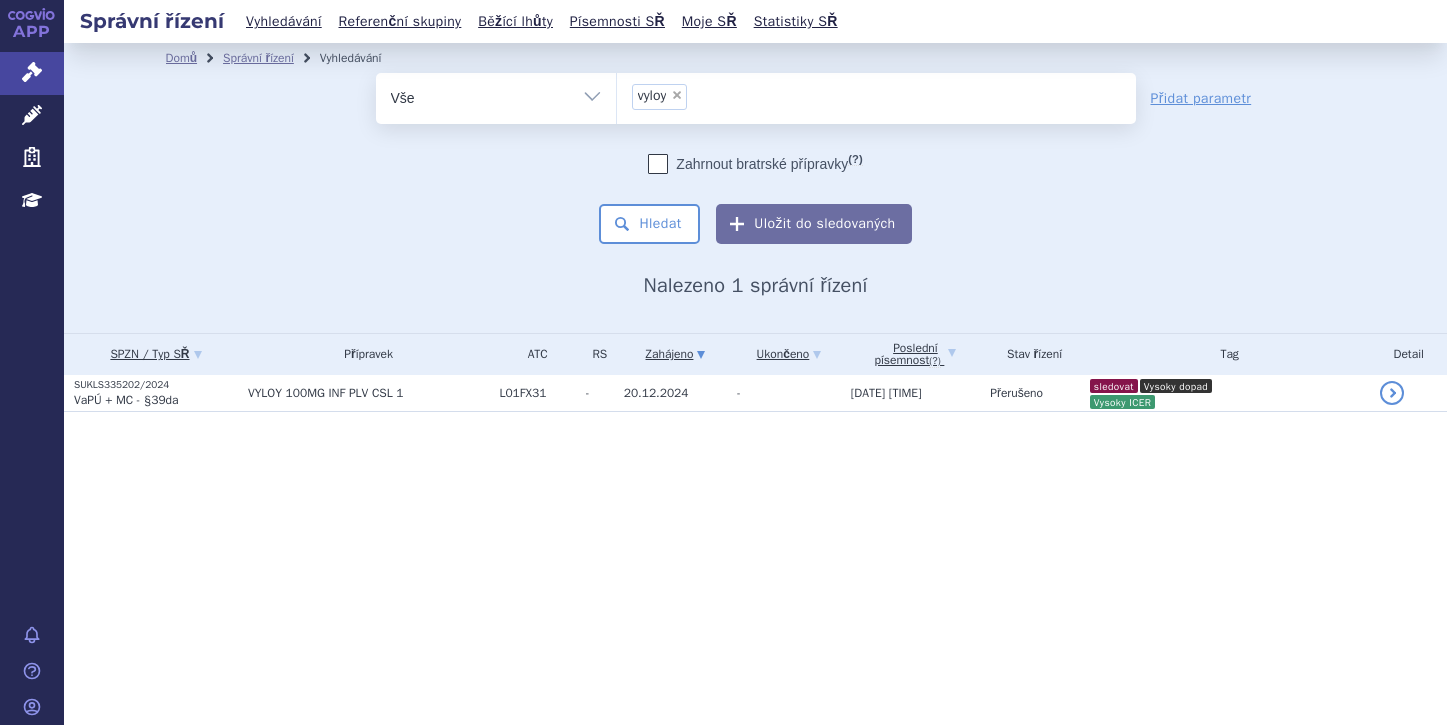 scroll, scrollTop: 0, scrollLeft: 0, axis: both 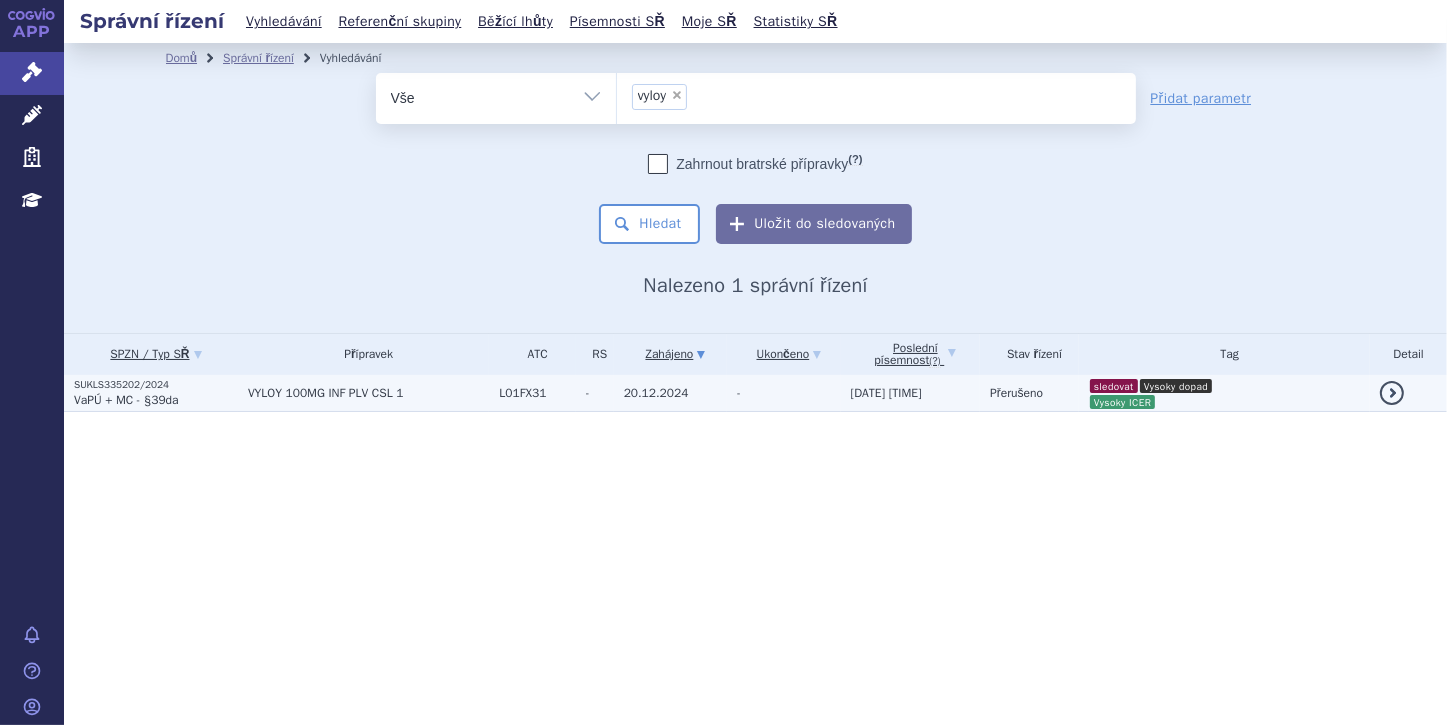 click on "VaPÚ + MC - §39da" at bounding box center (126, 400) 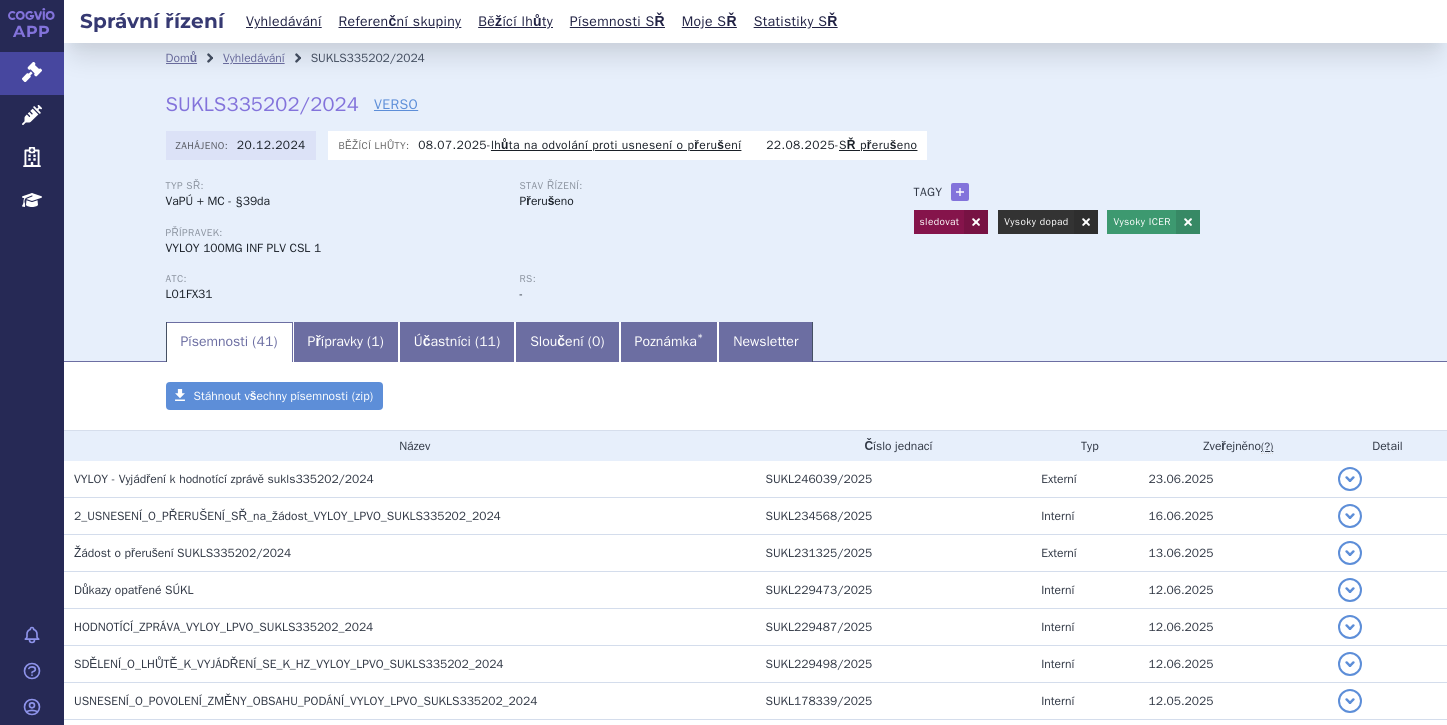 scroll, scrollTop: 0, scrollLeft: 0, axis: both 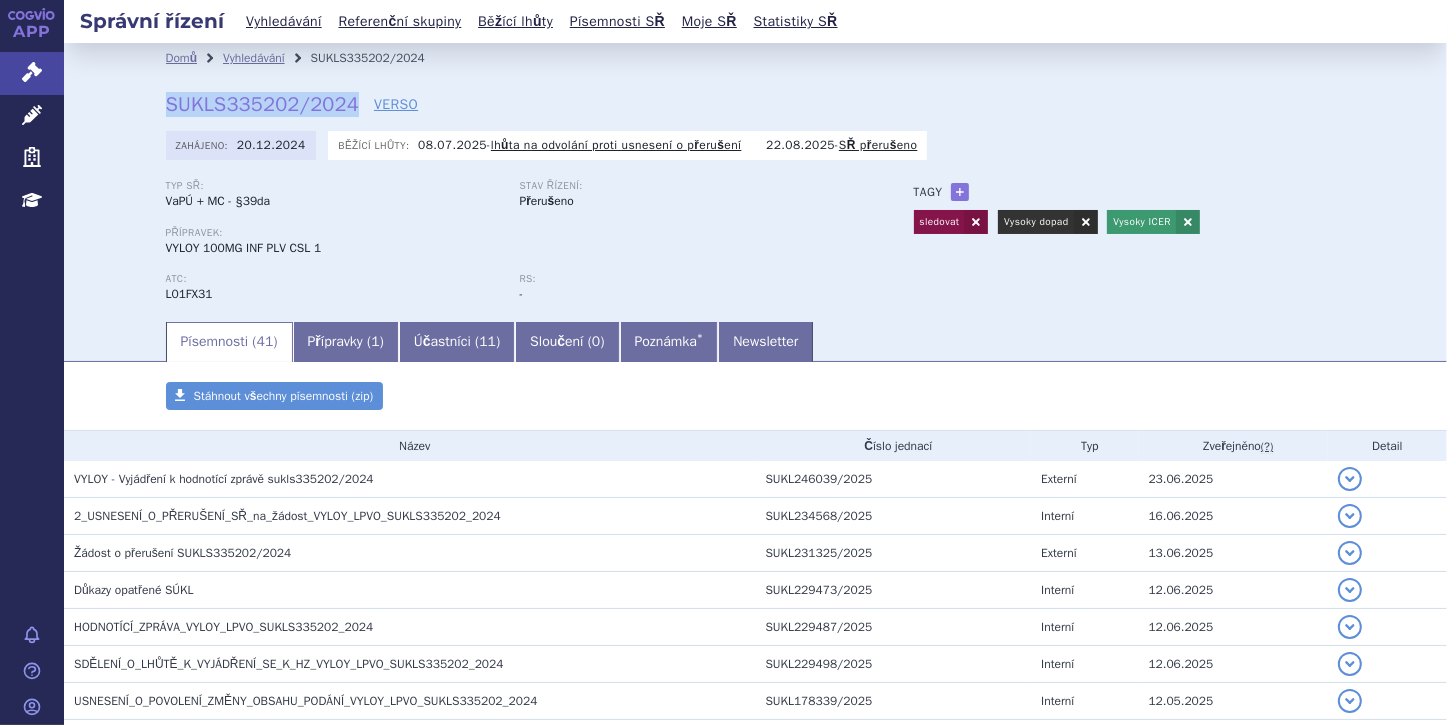 drag, startPoint x: 152, startPoint y: 105, endPoint x: 344, endPoint y: 104, distance: 192.00261 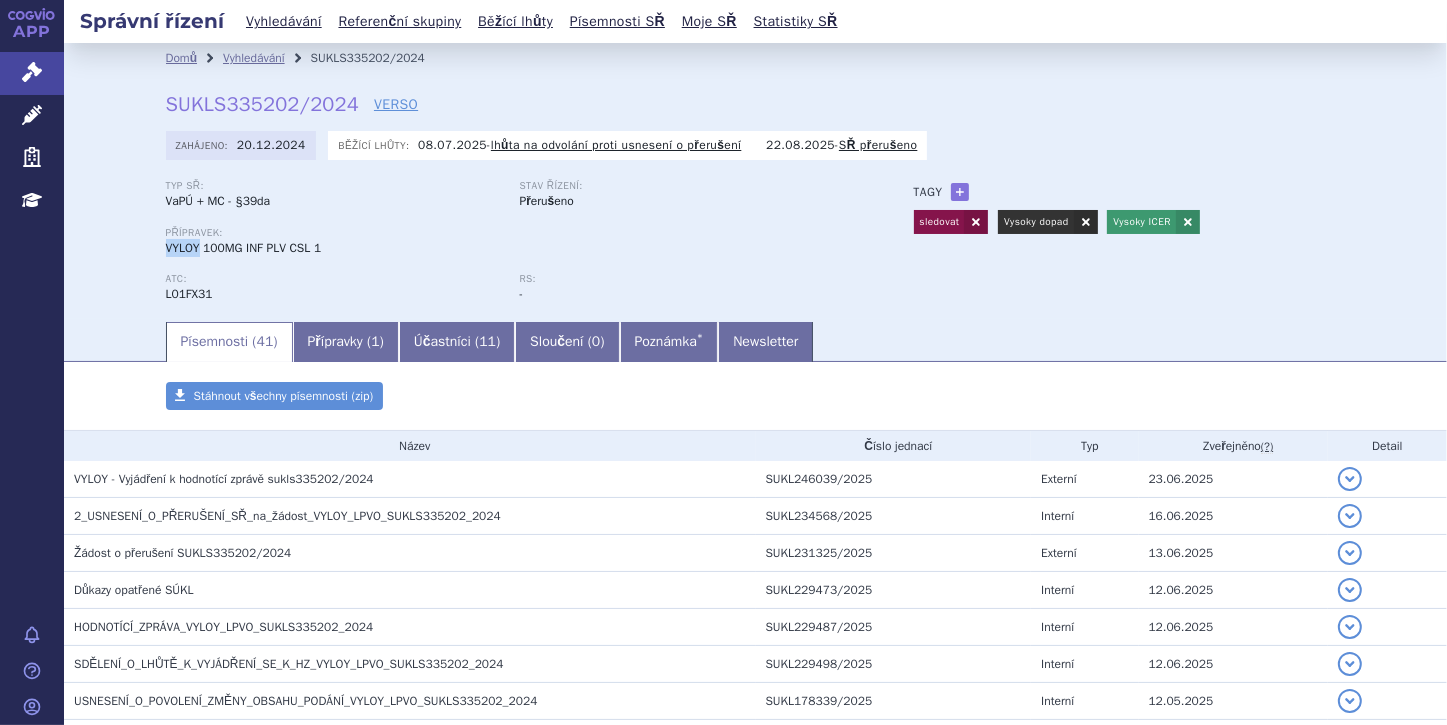 drag, startPoint x: 162, startPoint y: 249, endPoint x: 193, endPoint y: 248, distance: 31.016125 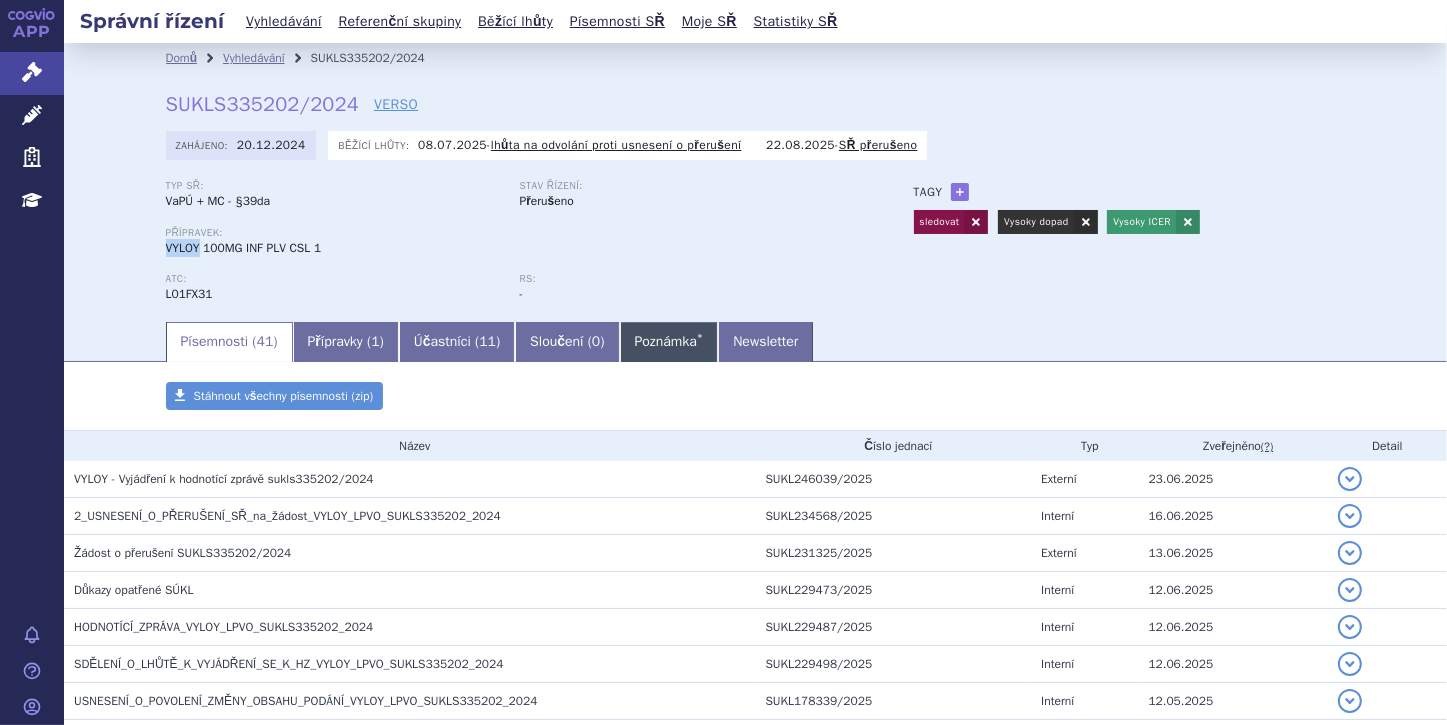 click on "Poznámka
*" at bounding box center (669, 342) 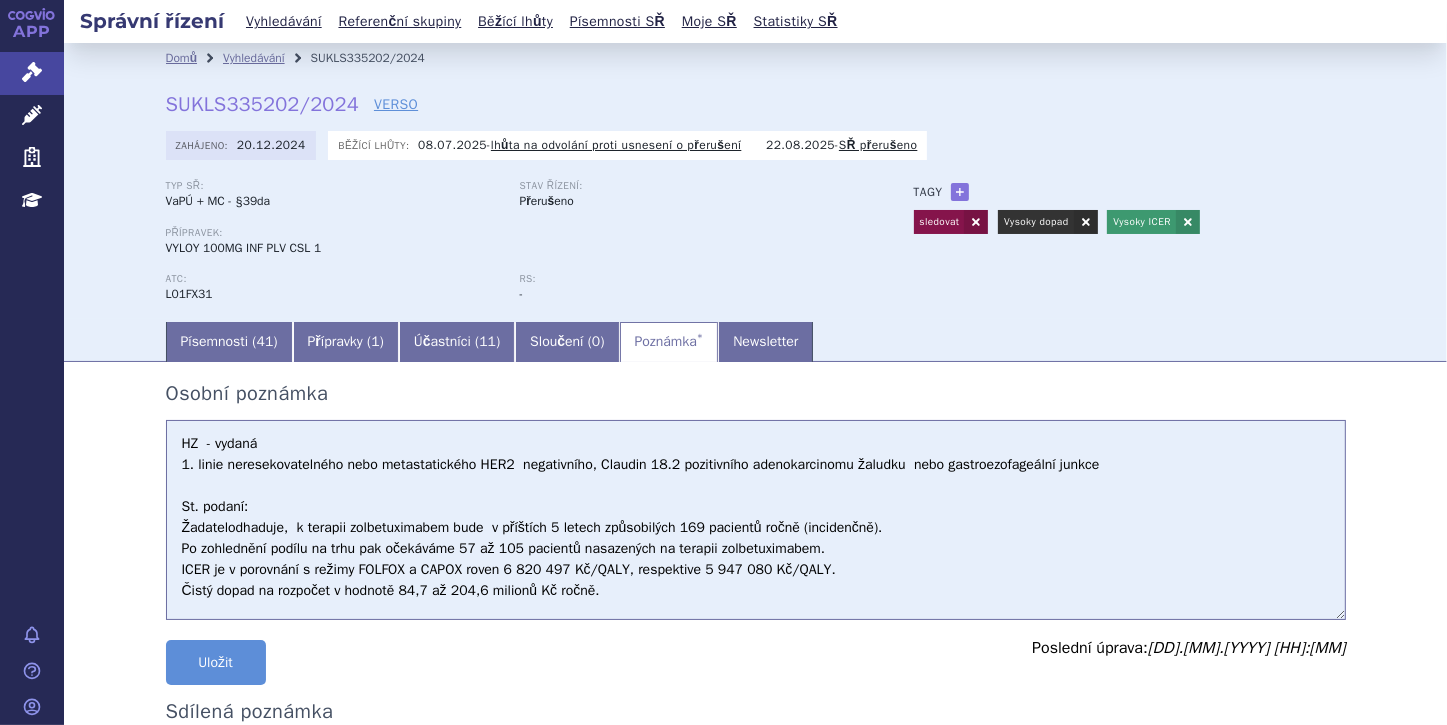 drag, startPoint x: 775, startPoint y: 469, endPoint x: 899, endPoint y: 465, distance: 124.0645 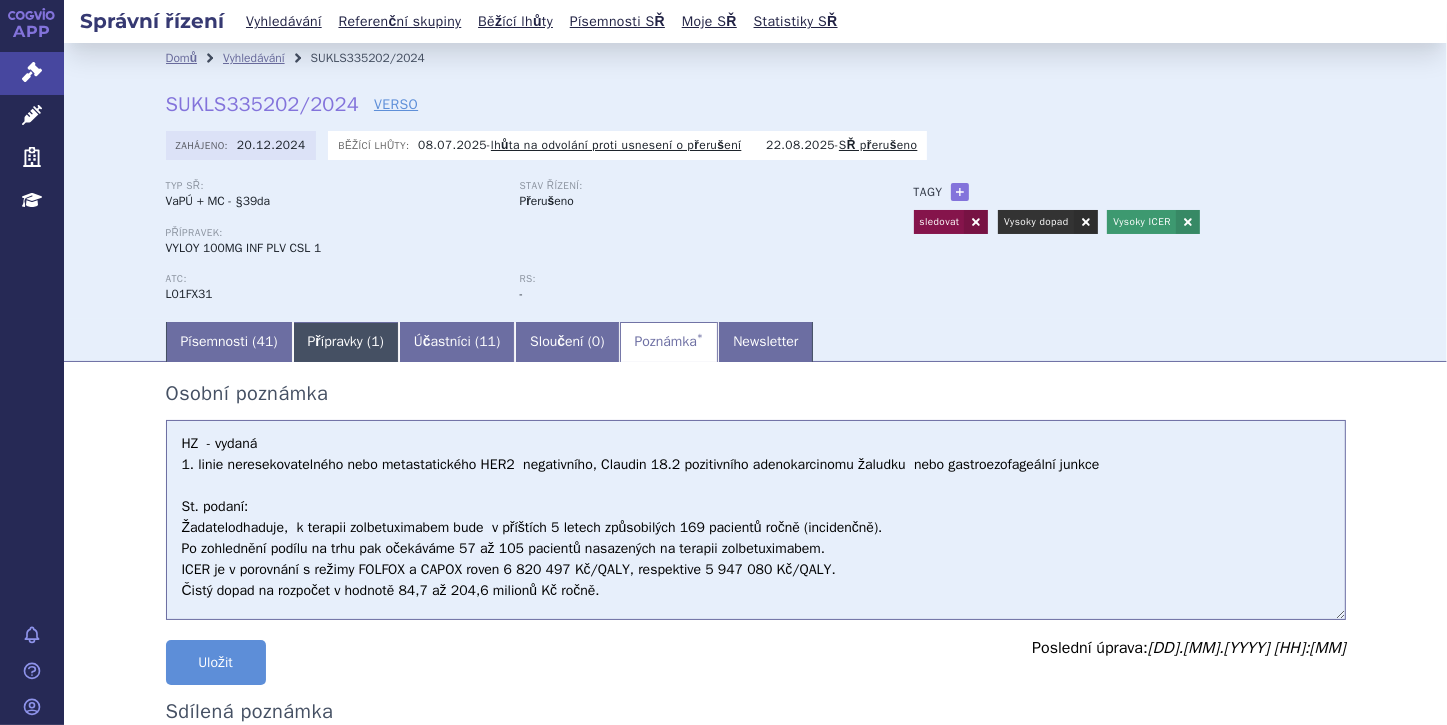 click on "Přípravky ( 1 )" at bounding box center (346, 342) 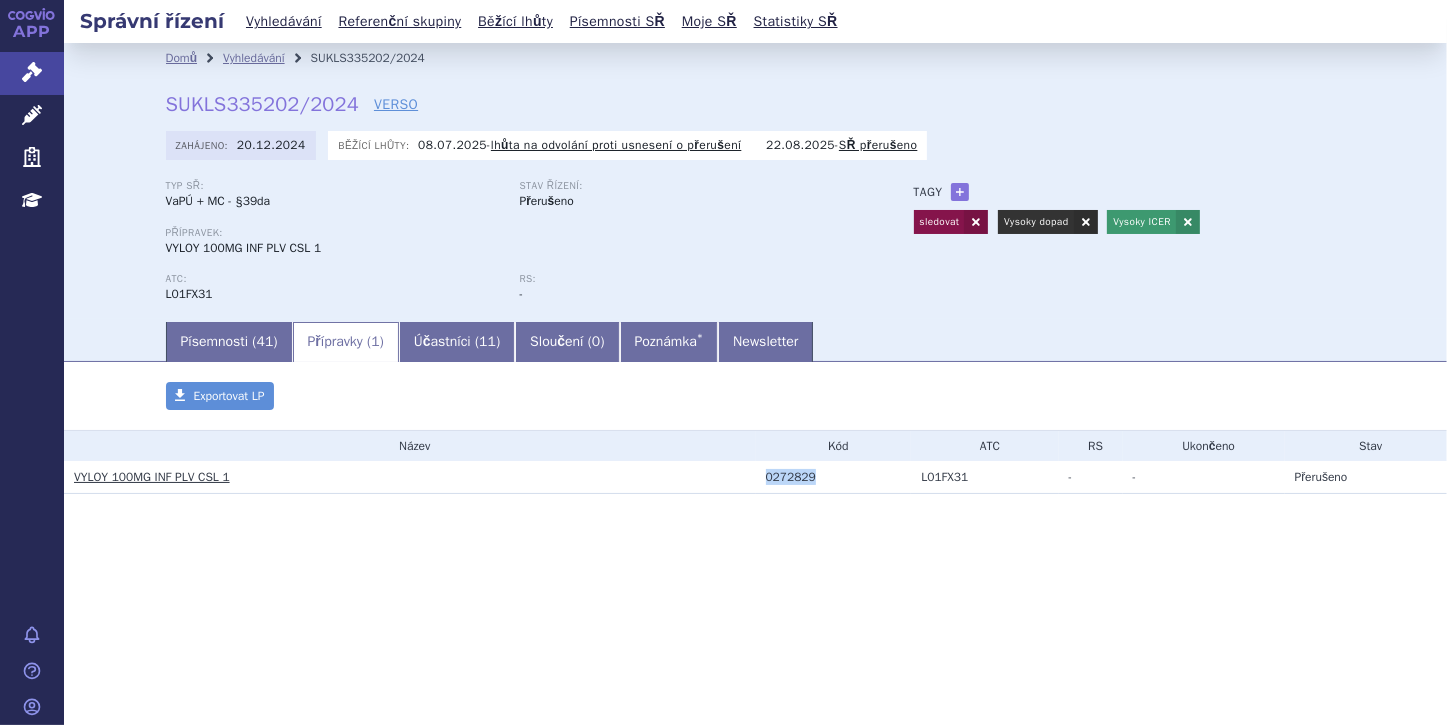 drag, startPoint x: 765, startPoint y: 477, endPoint x: 810, endPoint y: 476, distance: 45.01111 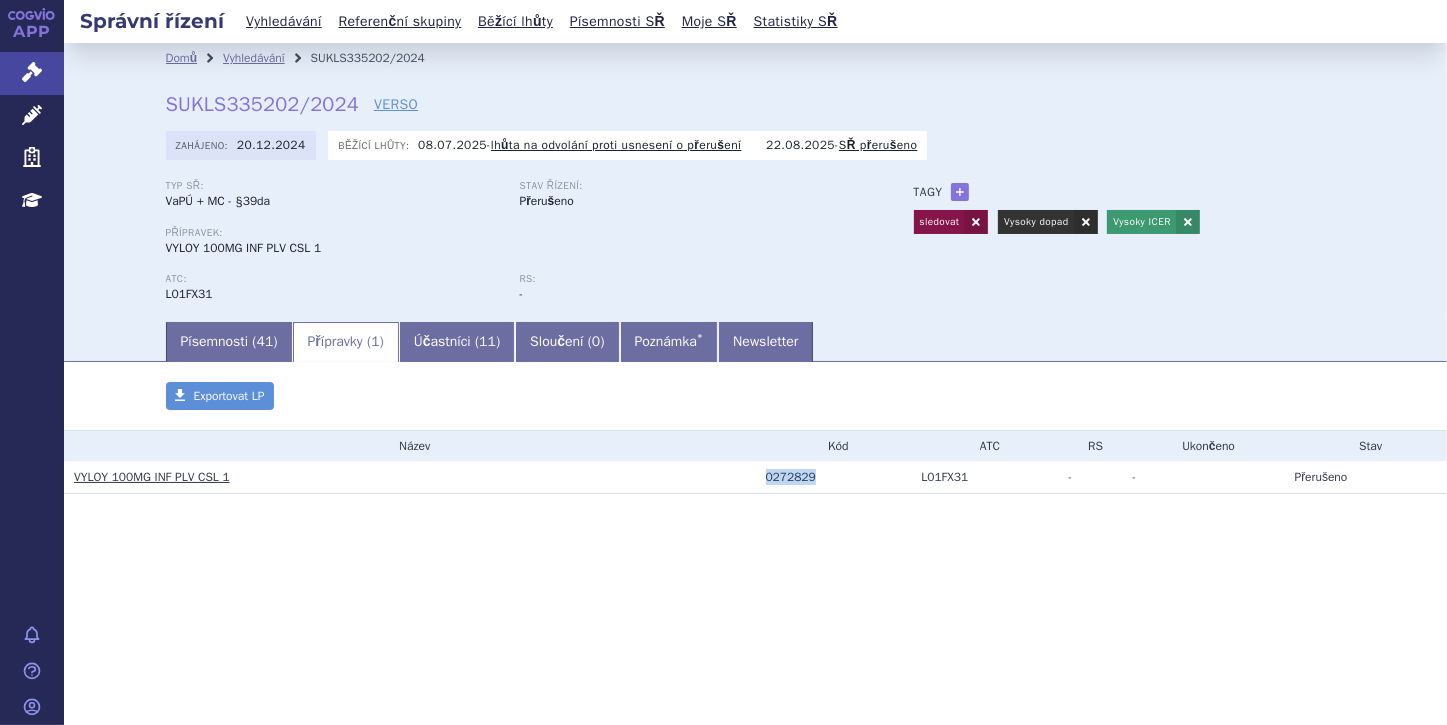 copy on "0272829" 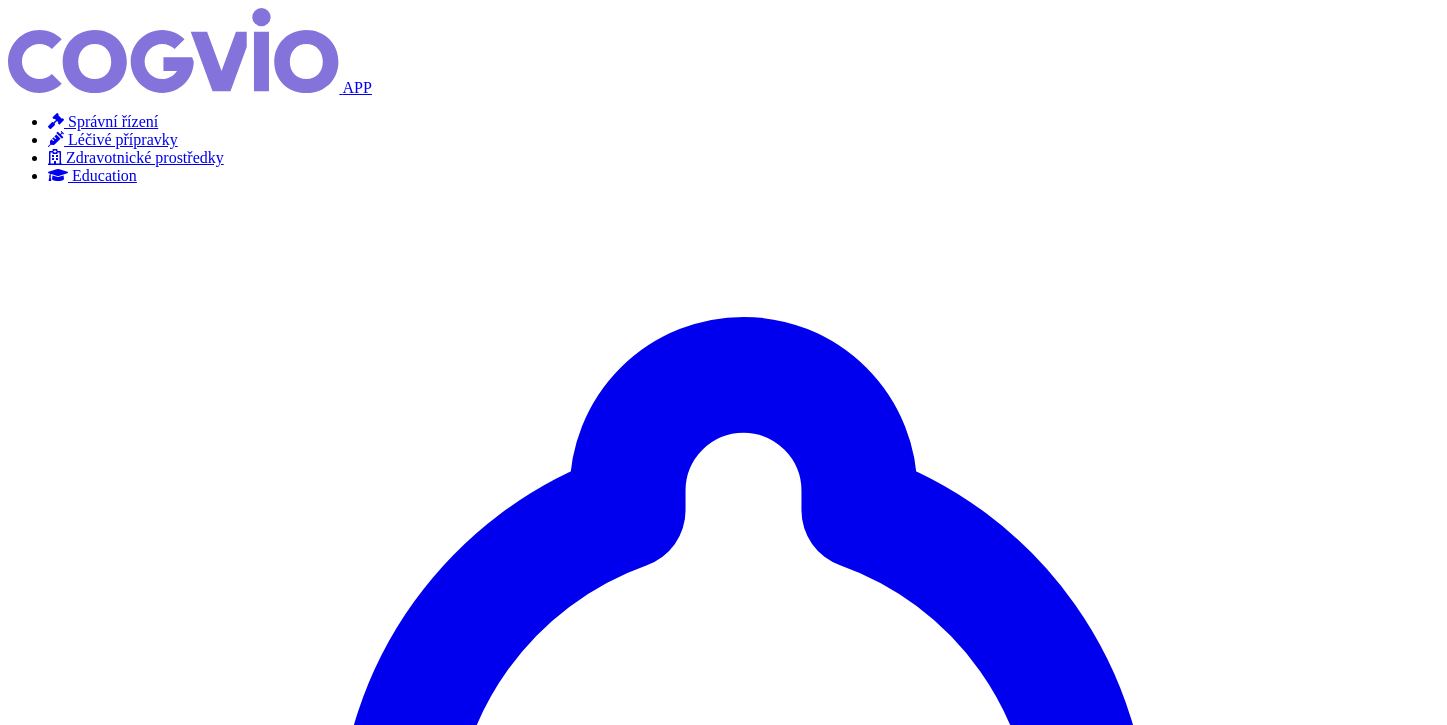 scroll, scrollTop: 0, scrollLeft: 0, axis: both 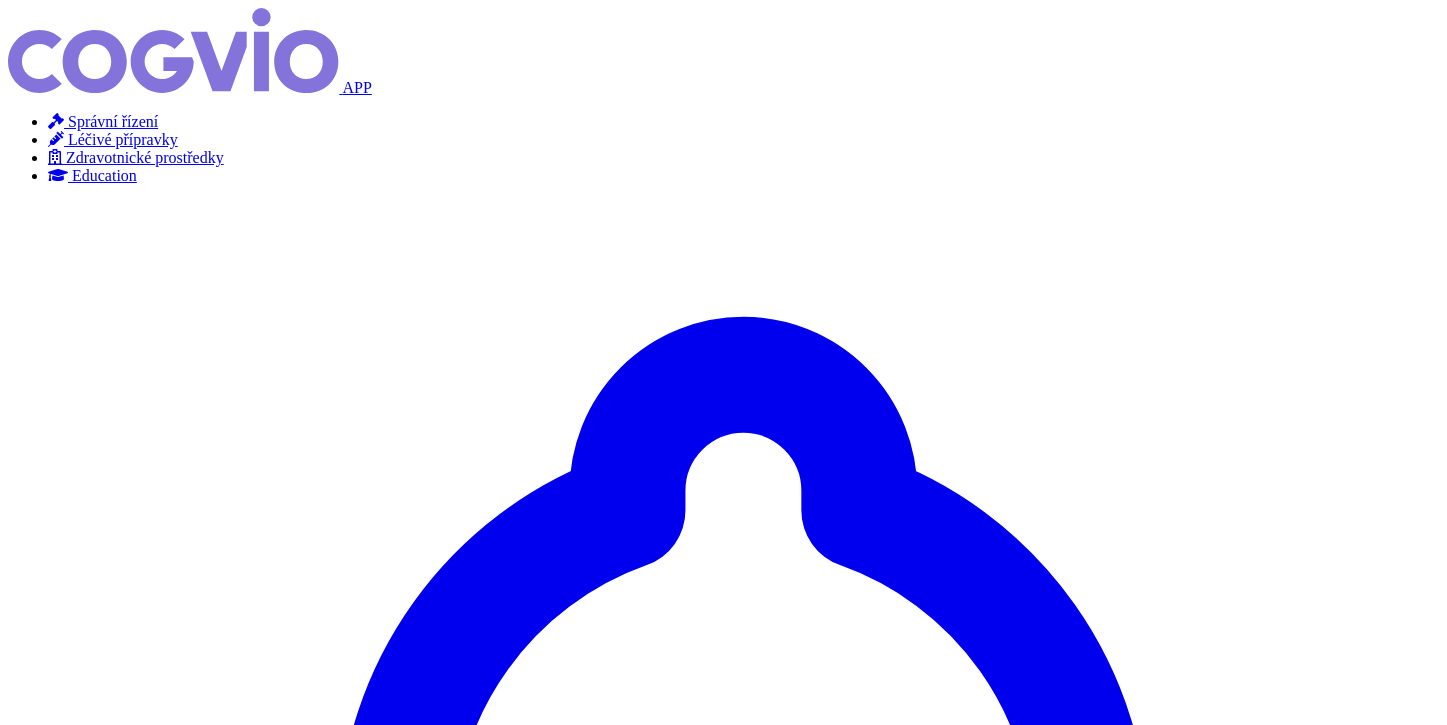 click at bounding box center (56, 121) 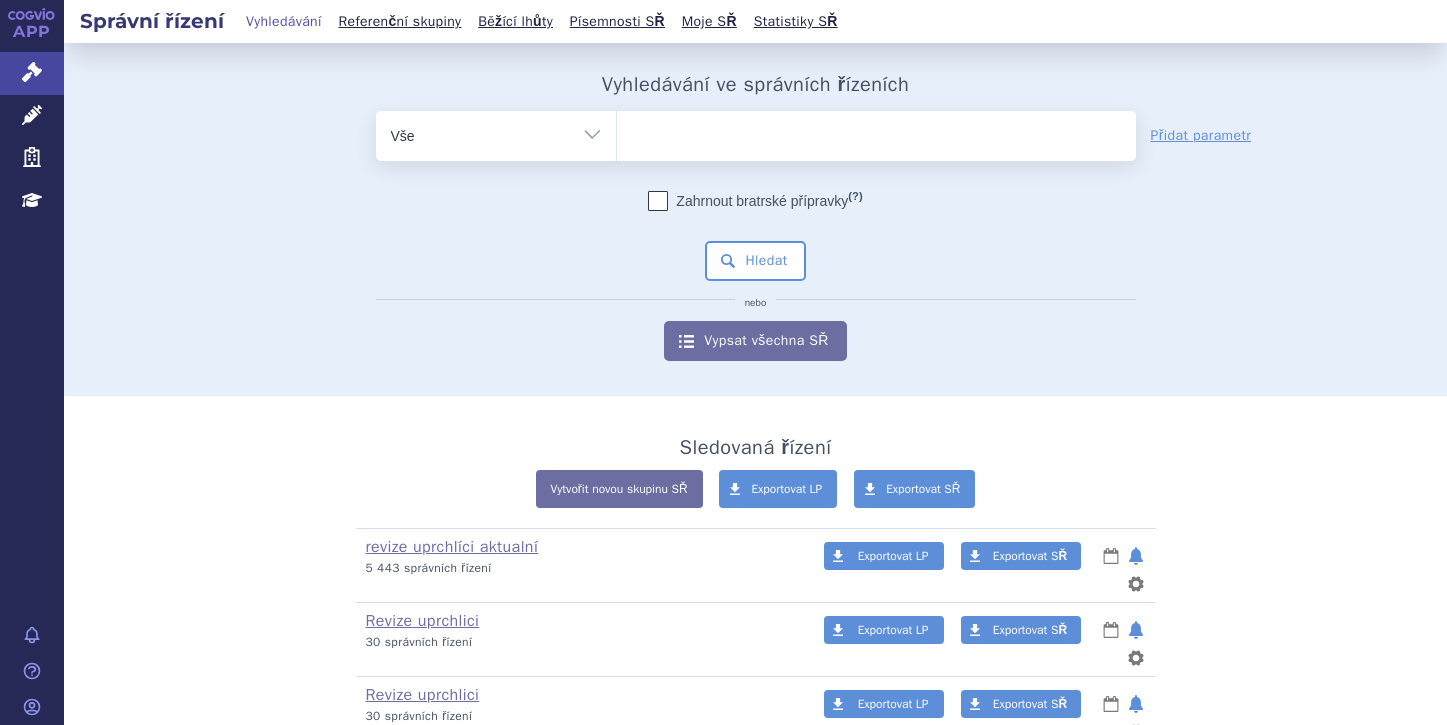 scroll, scrollTop: 0, scrollLeft: 0, axis: both 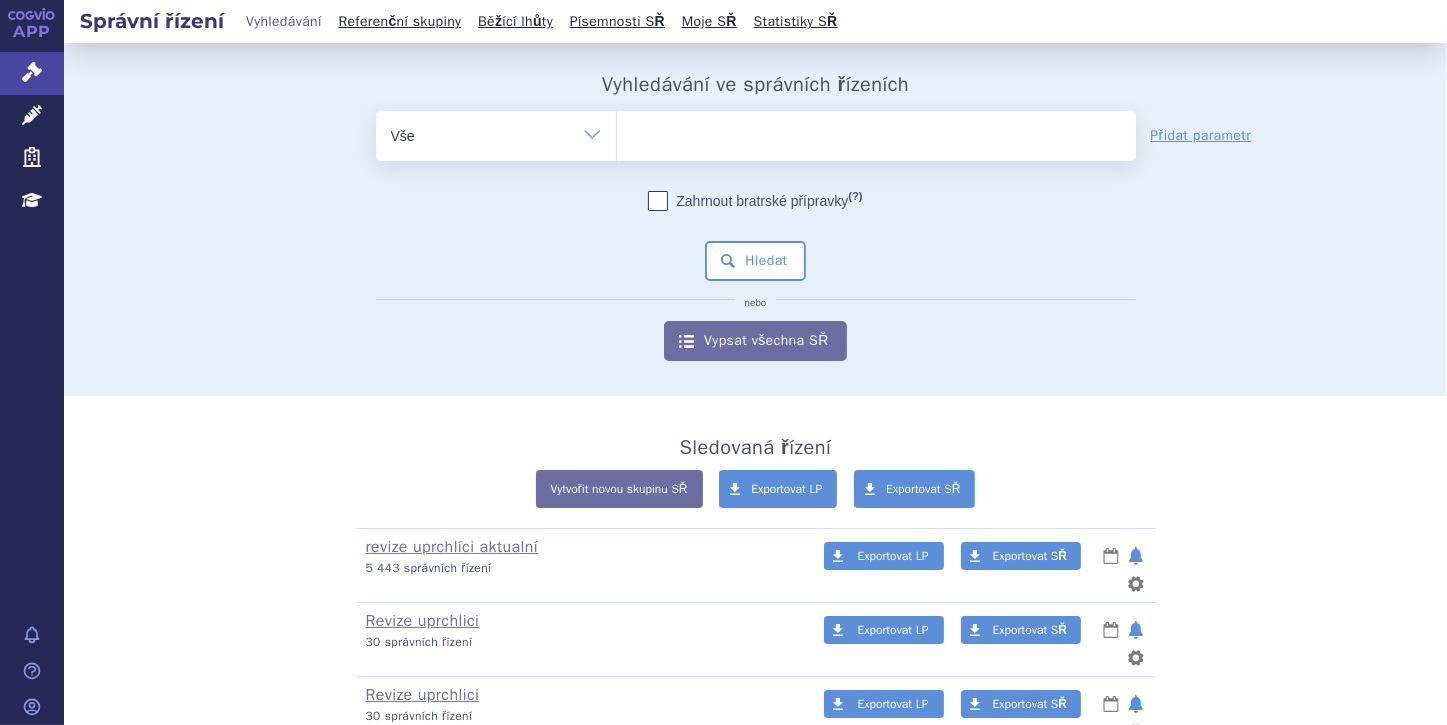 click at bounding box center (876, 132) 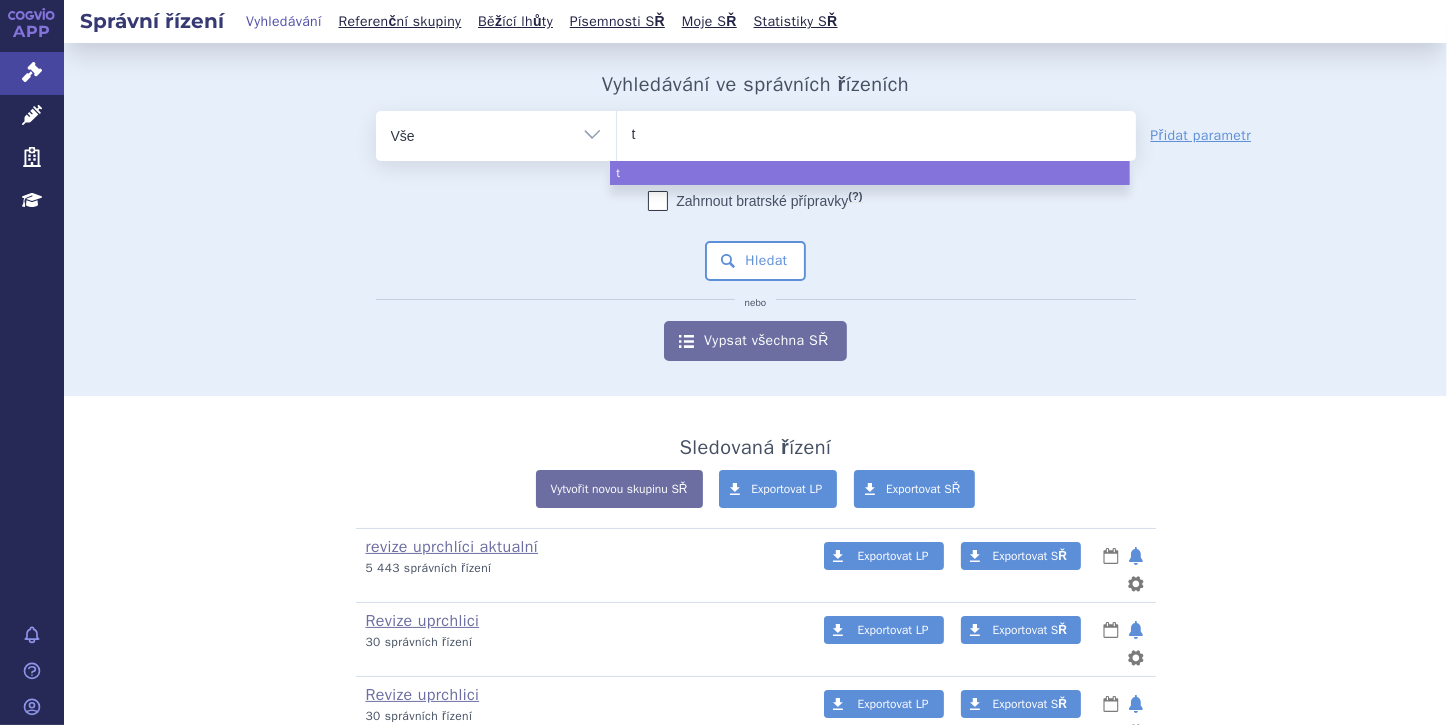 type on "te" 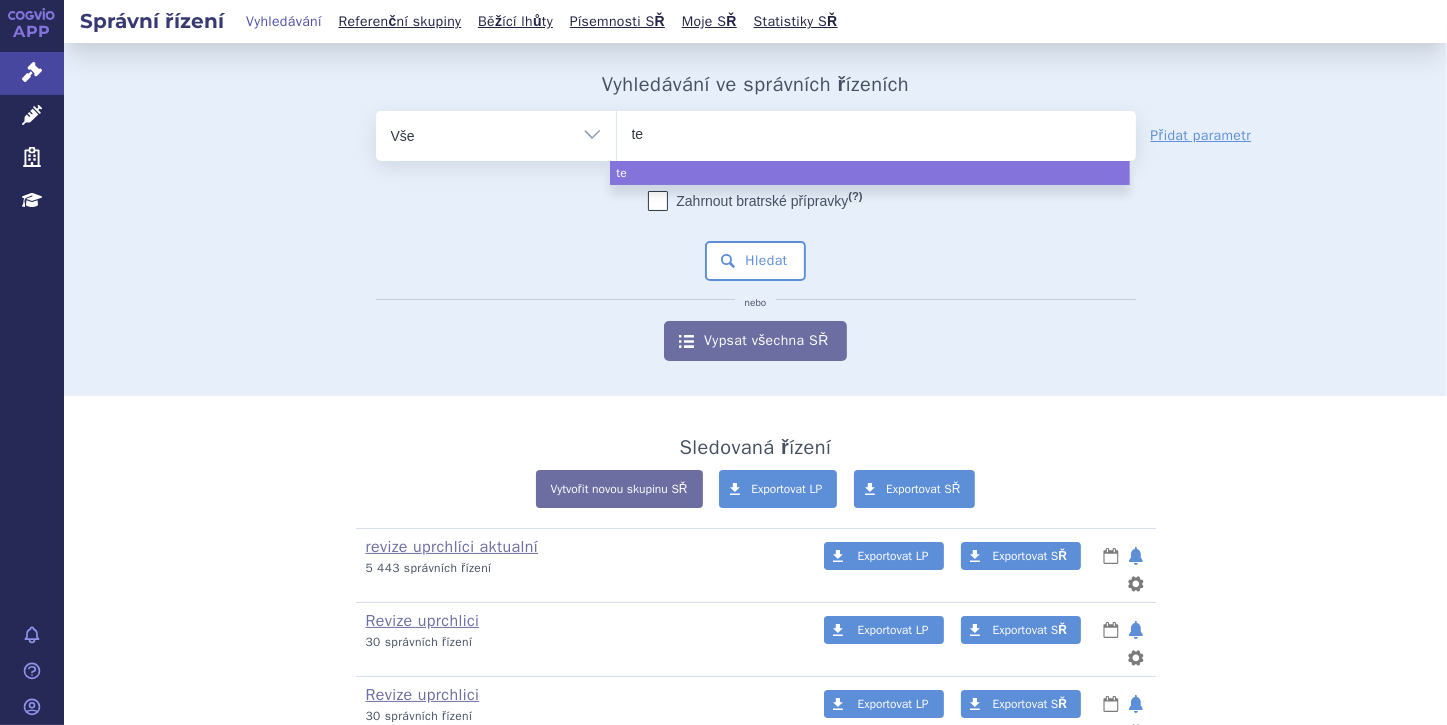 type on "tep" 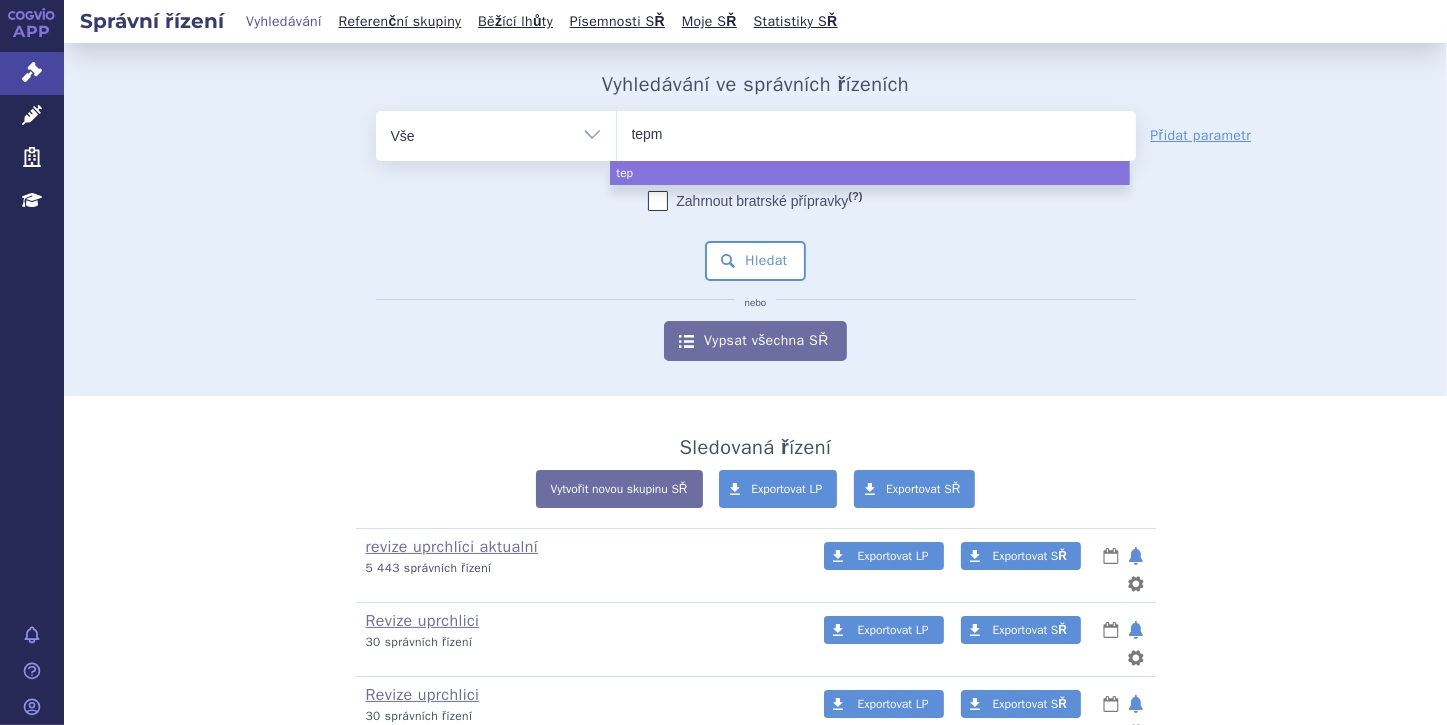 type on "tepme" 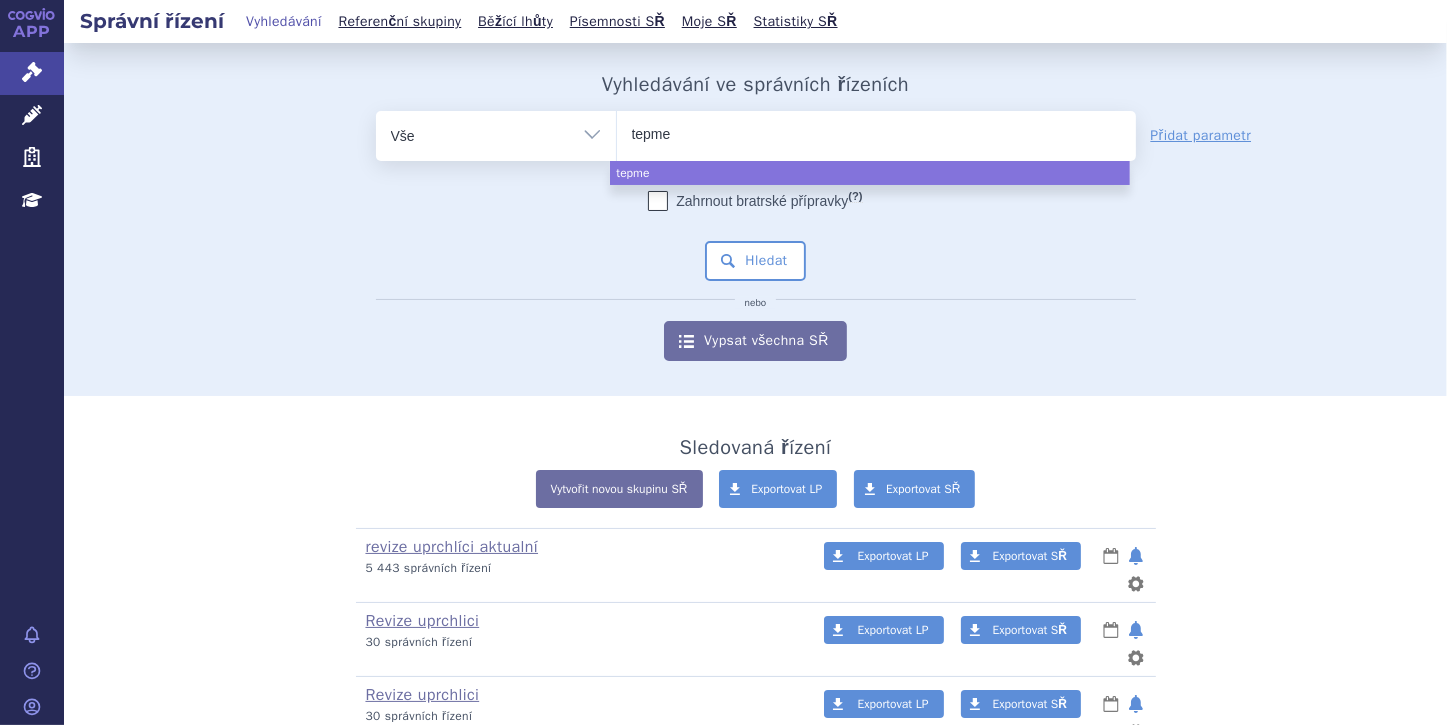 type on "tepmet" 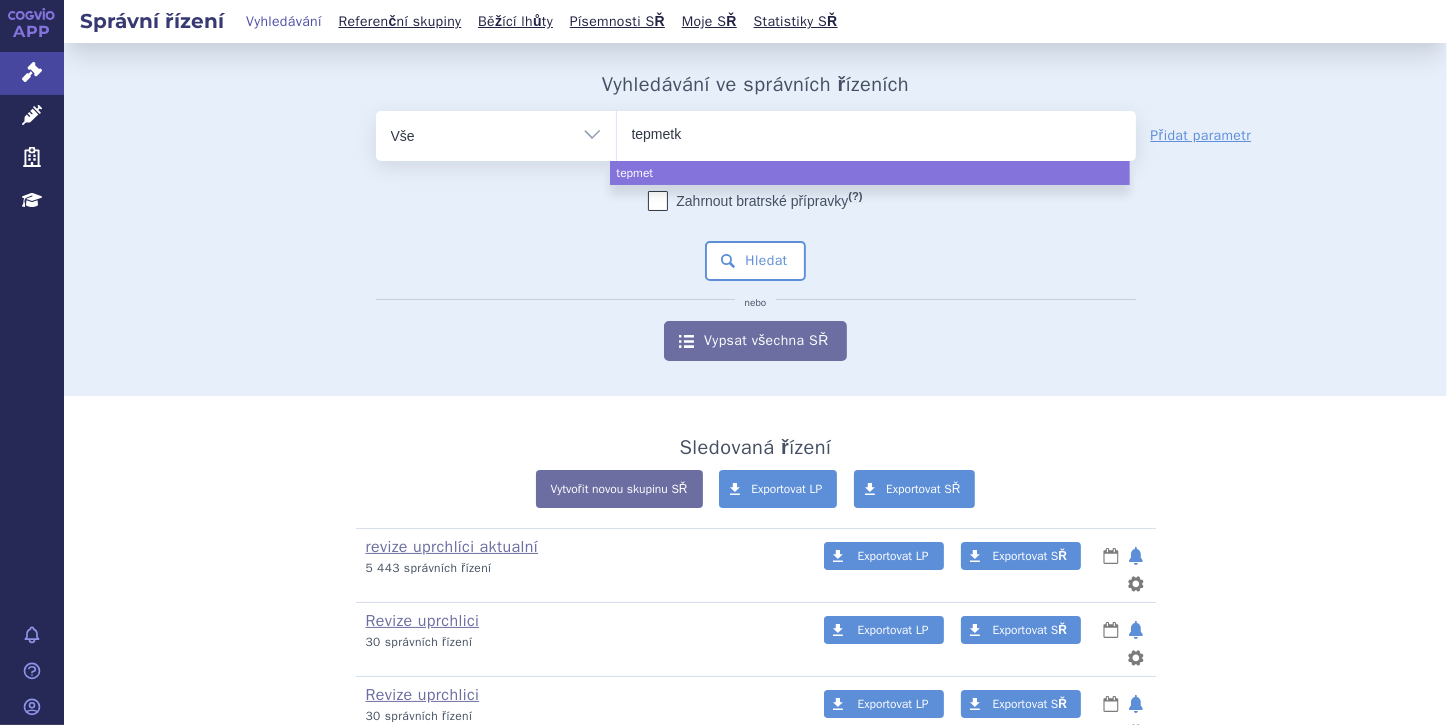 type on "tepmetko" 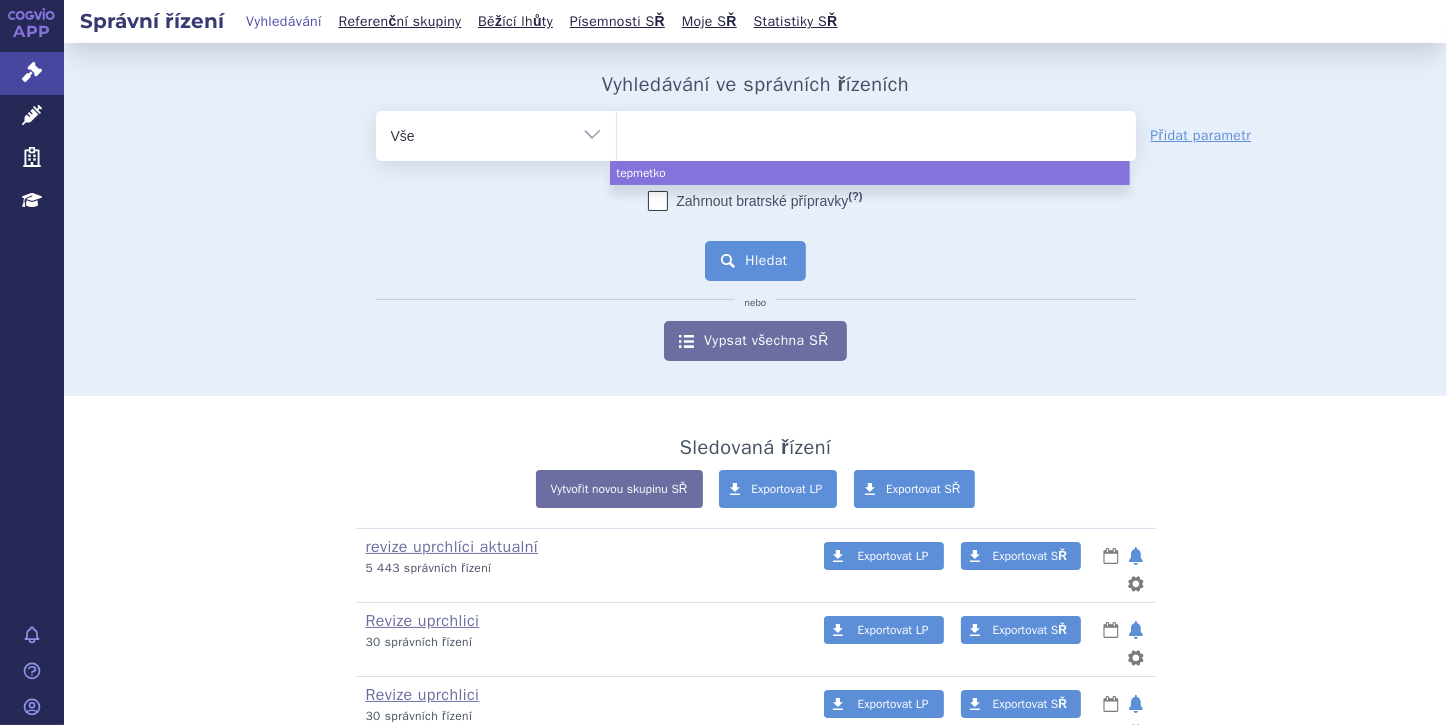 click on "Hledat" at bounding box center (755, 261) 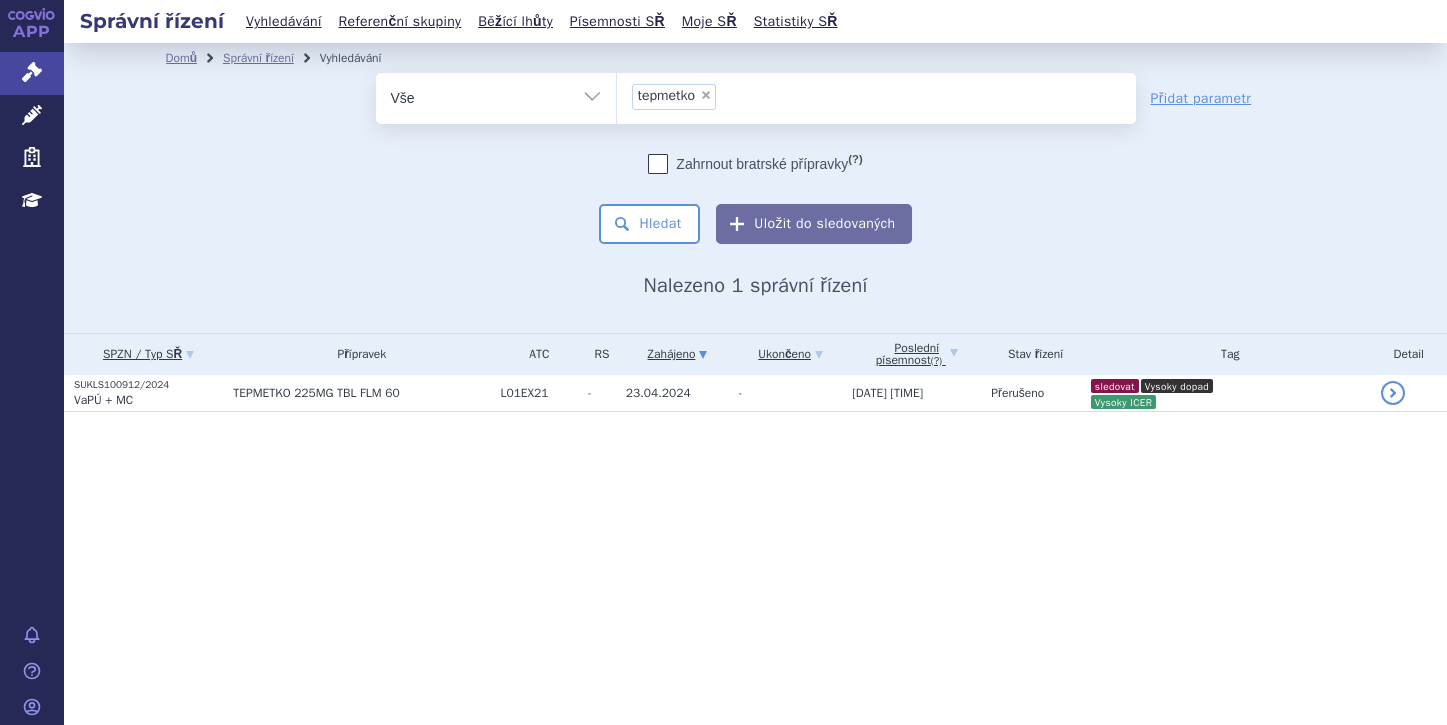 scroll, scrollTop: 0, scrollLeft: 0, axis: both 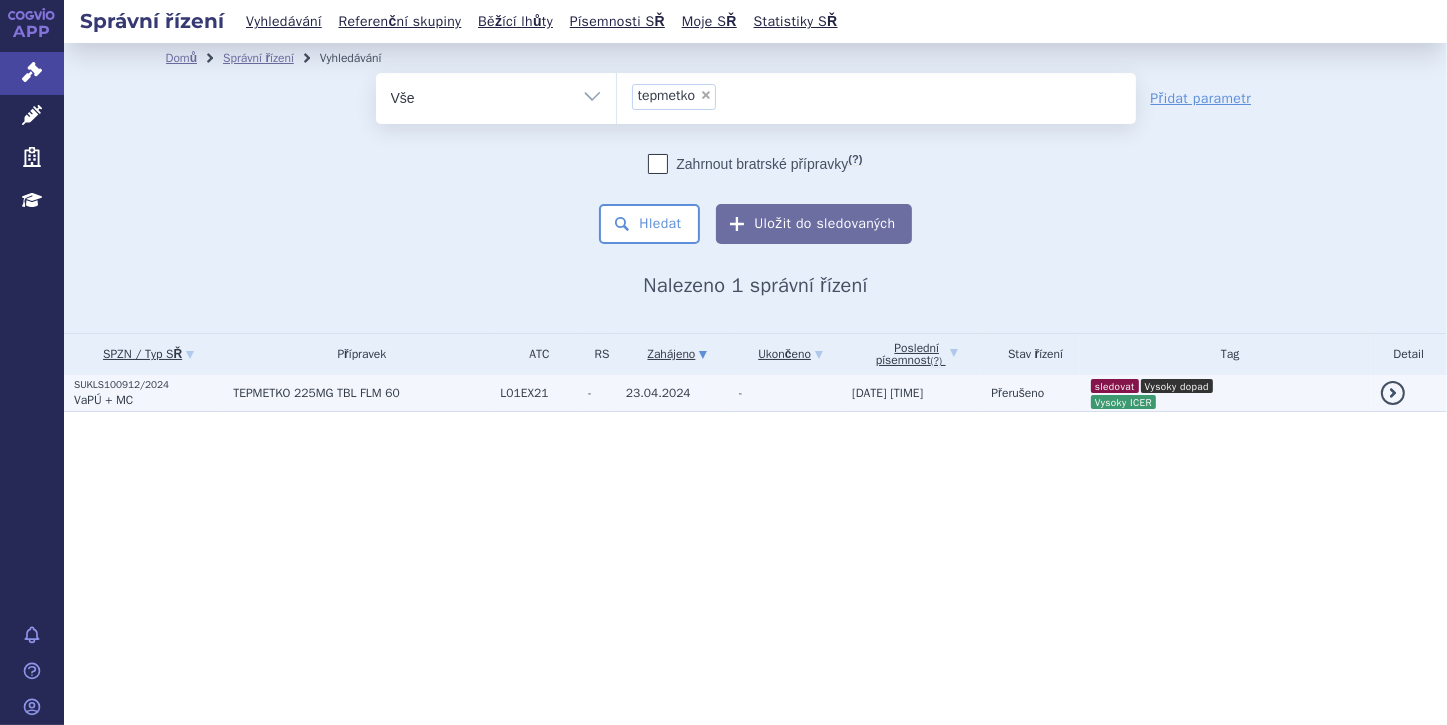 click on "VaPÚ + MC" at bounding box center [148, 400] 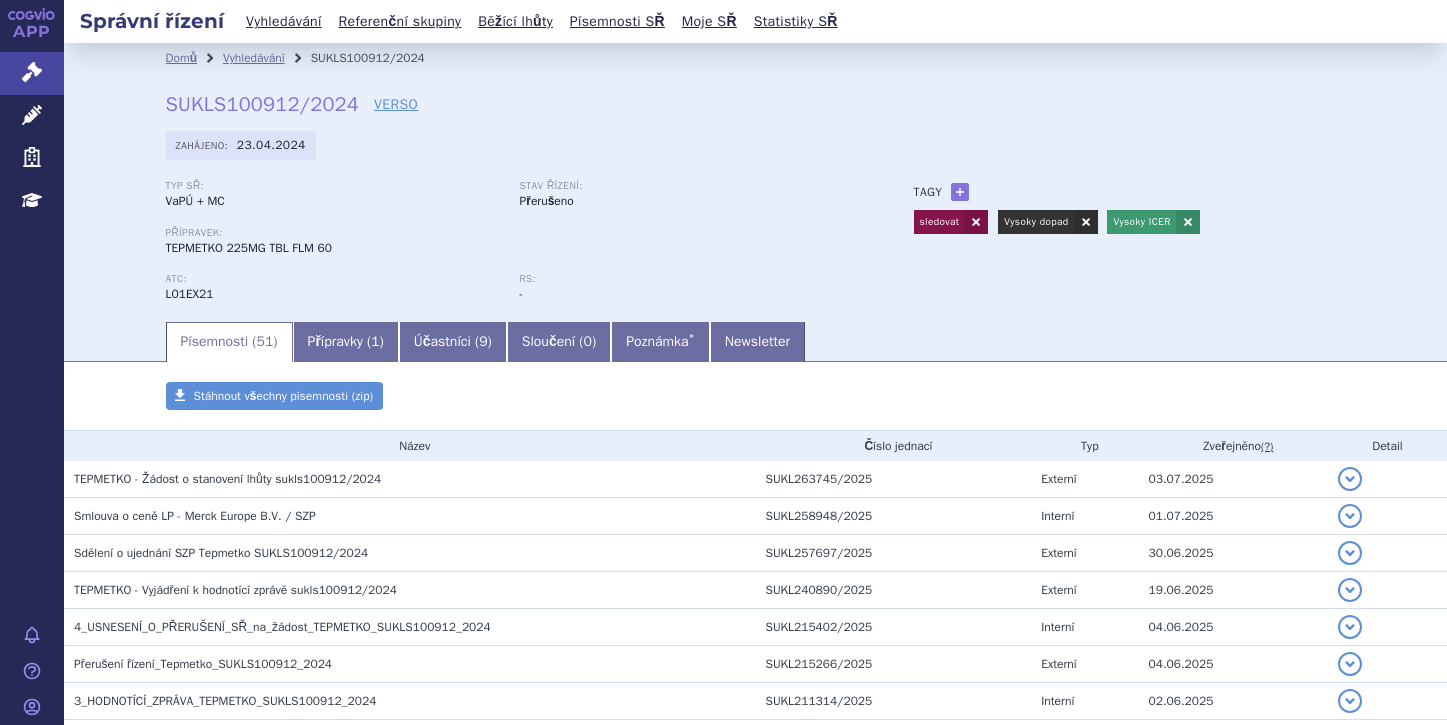 scroll, scrollTop: 0, scrollLeft: 0, axis: both 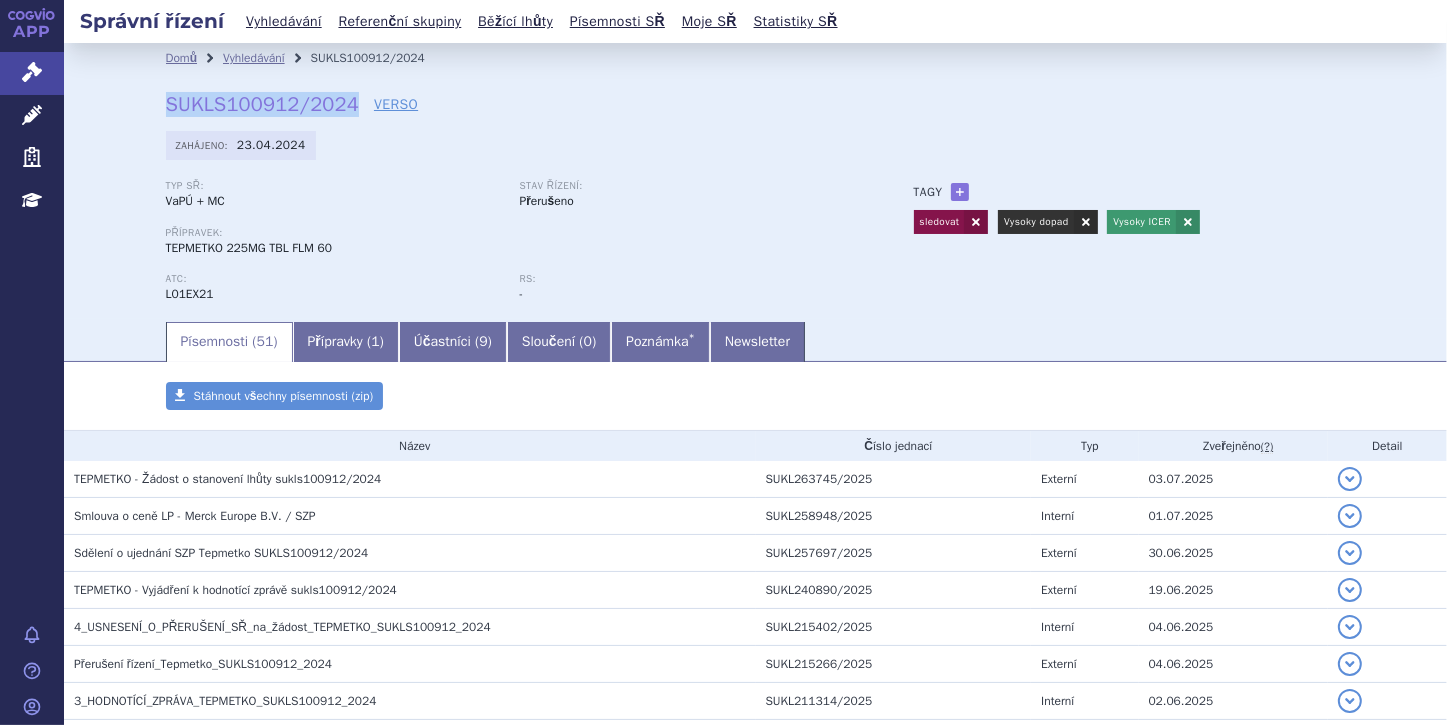 drag, startPoint x: 153, startPoint y: 103, endPoint x: 344, endPoint y: 104, distance: 191.00262 